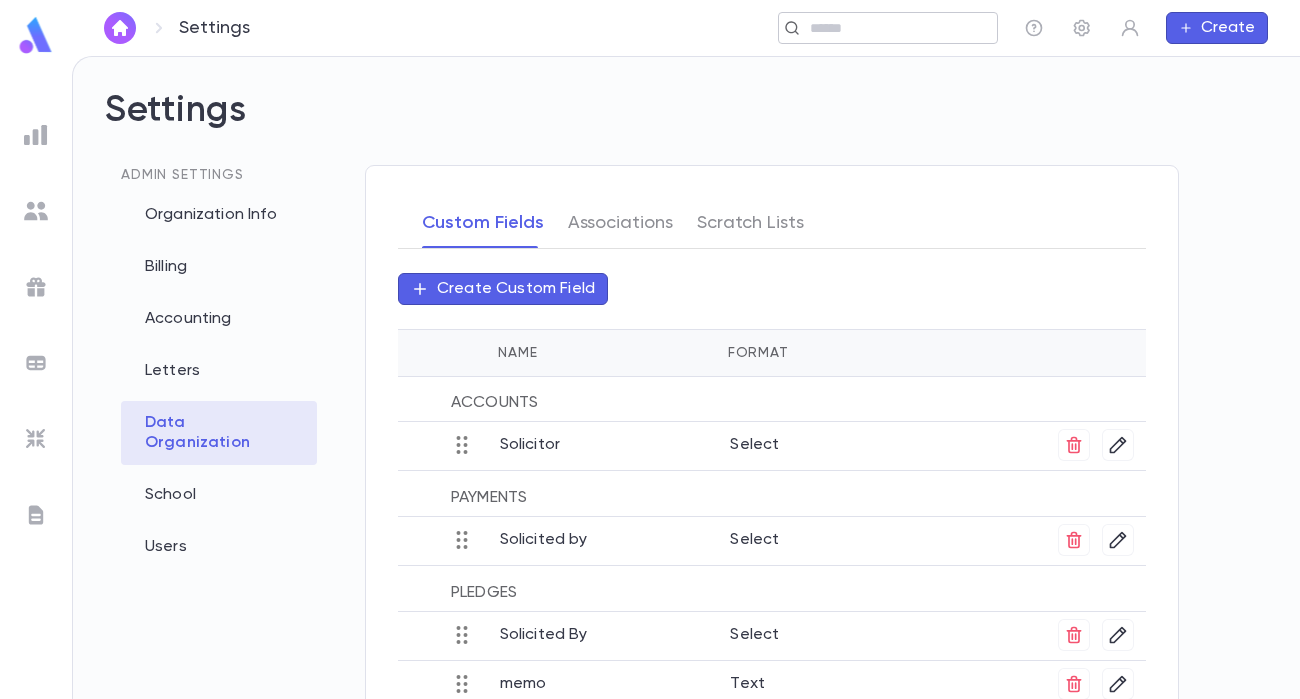 scroll, scrollTop: 0, scrollLeft: 0, axis: both 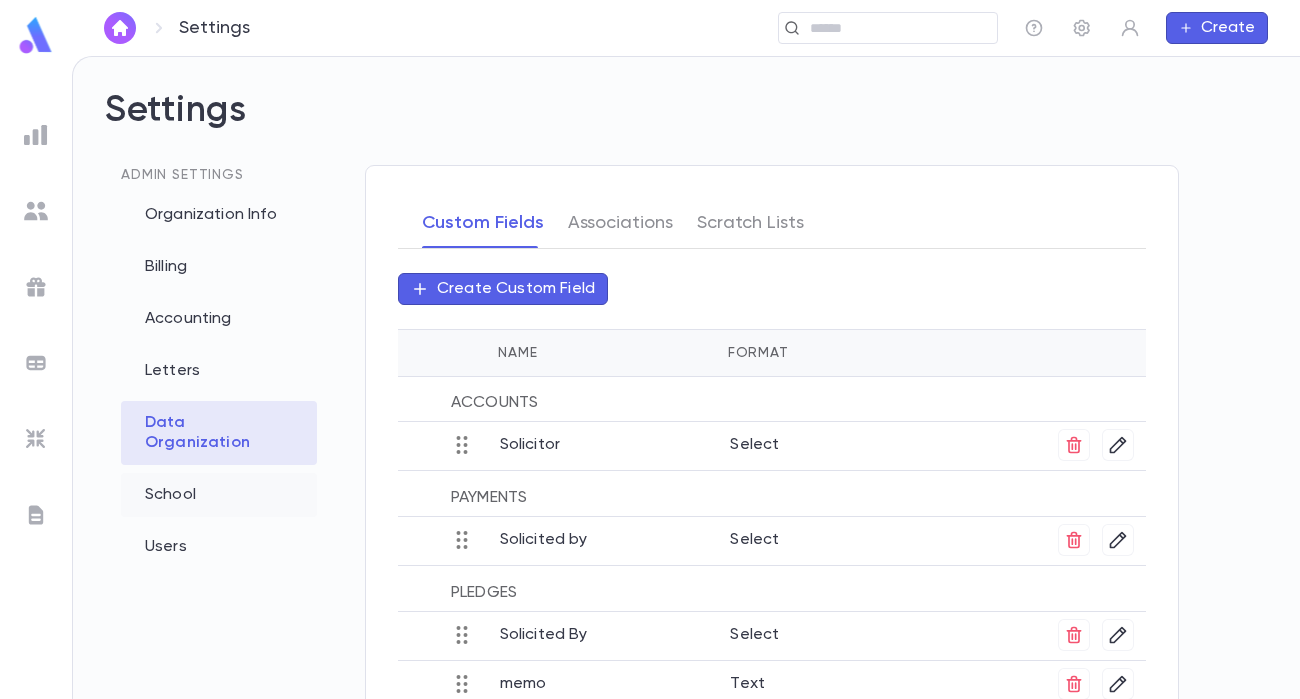 click on "School" at bounding box center [219, 495] 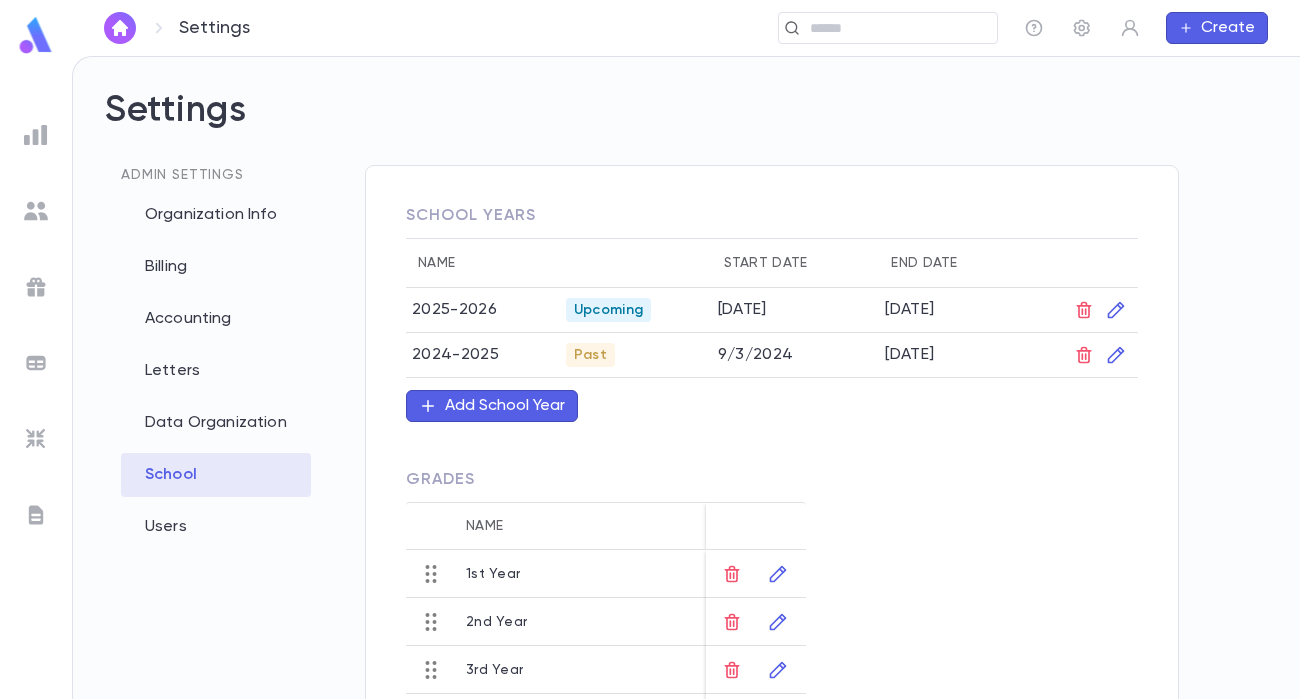 scroll, scrollTop: 176, scrollLeft: 0, axis: vertical 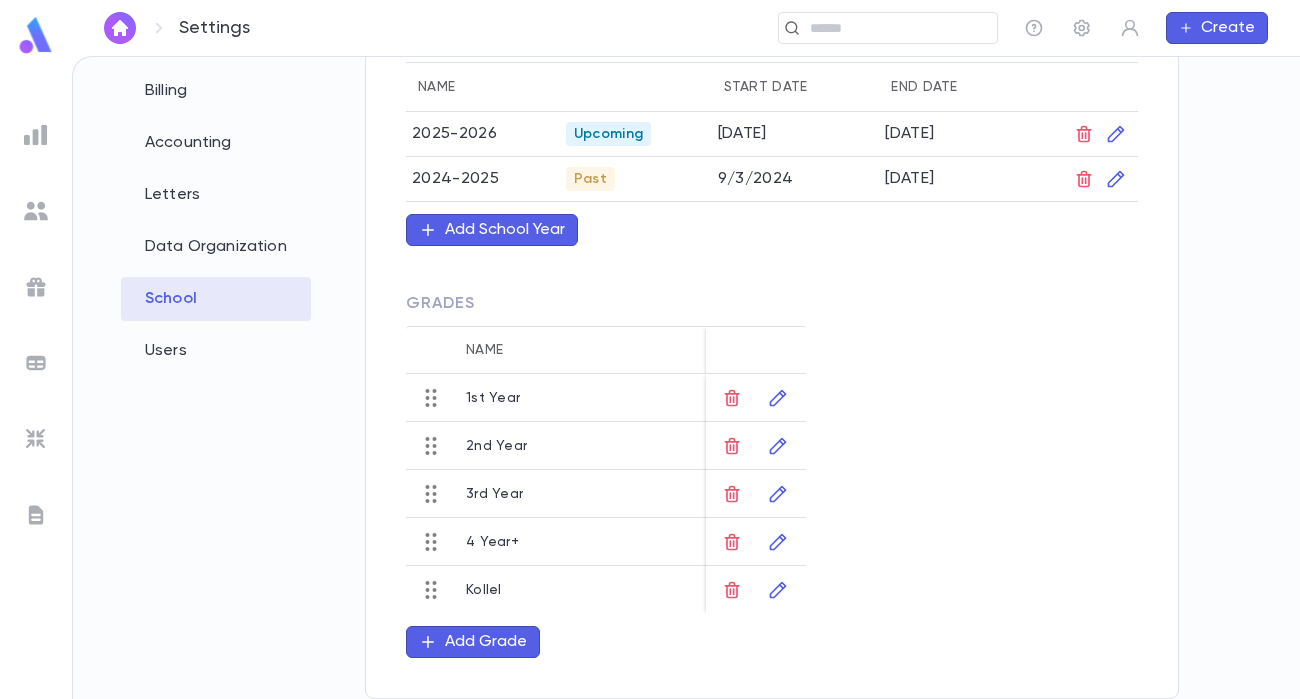 click on "Add Grade" at bounding box center [486, 642] 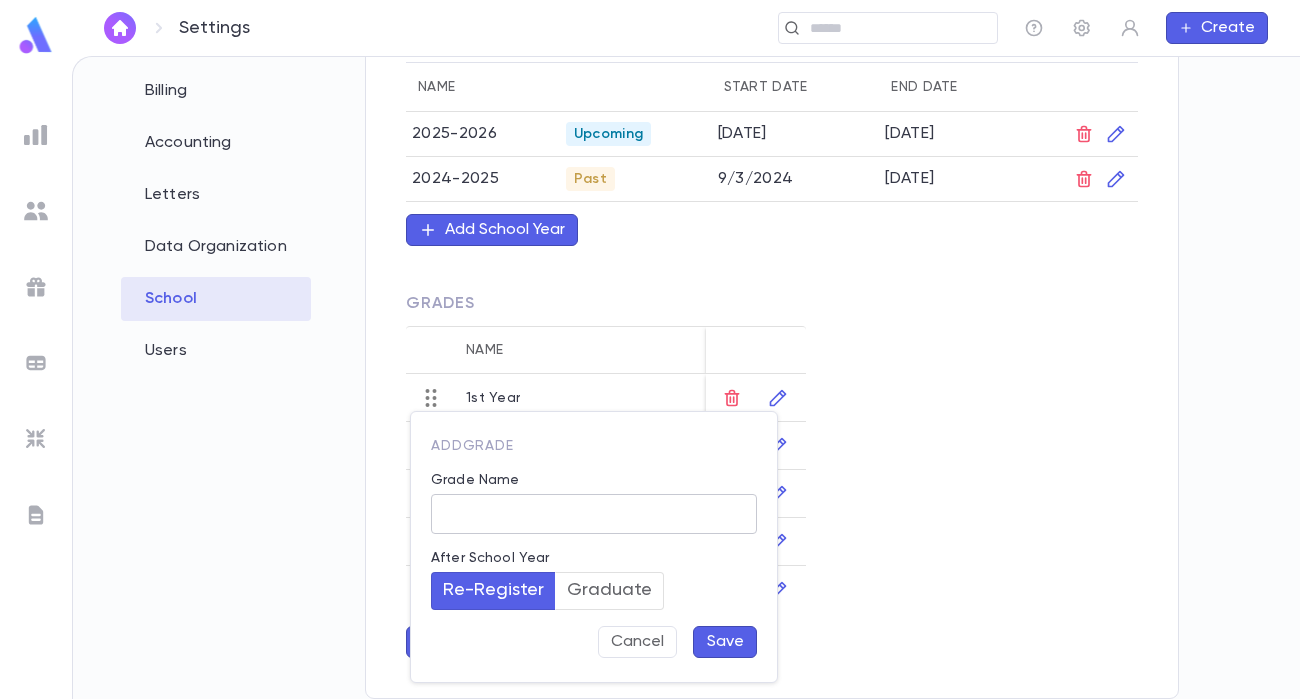 click on "Grade Name" at bounding box center (594, 514) 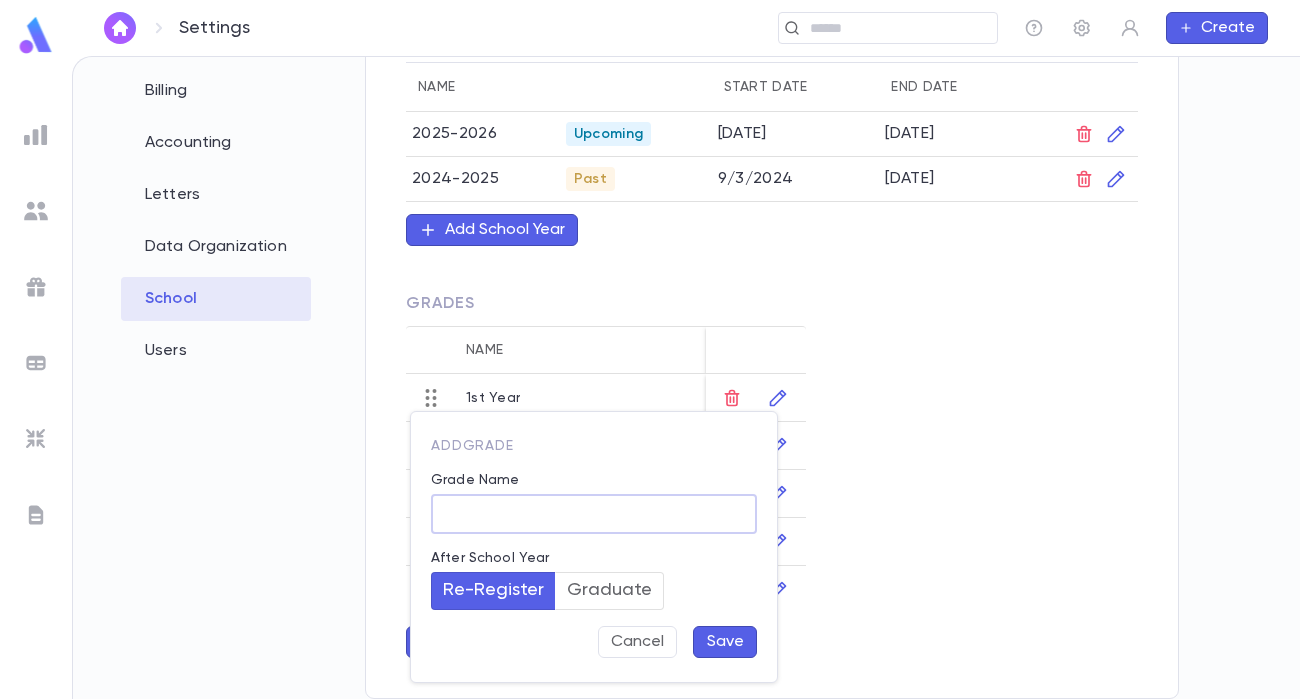 paste on "**********" 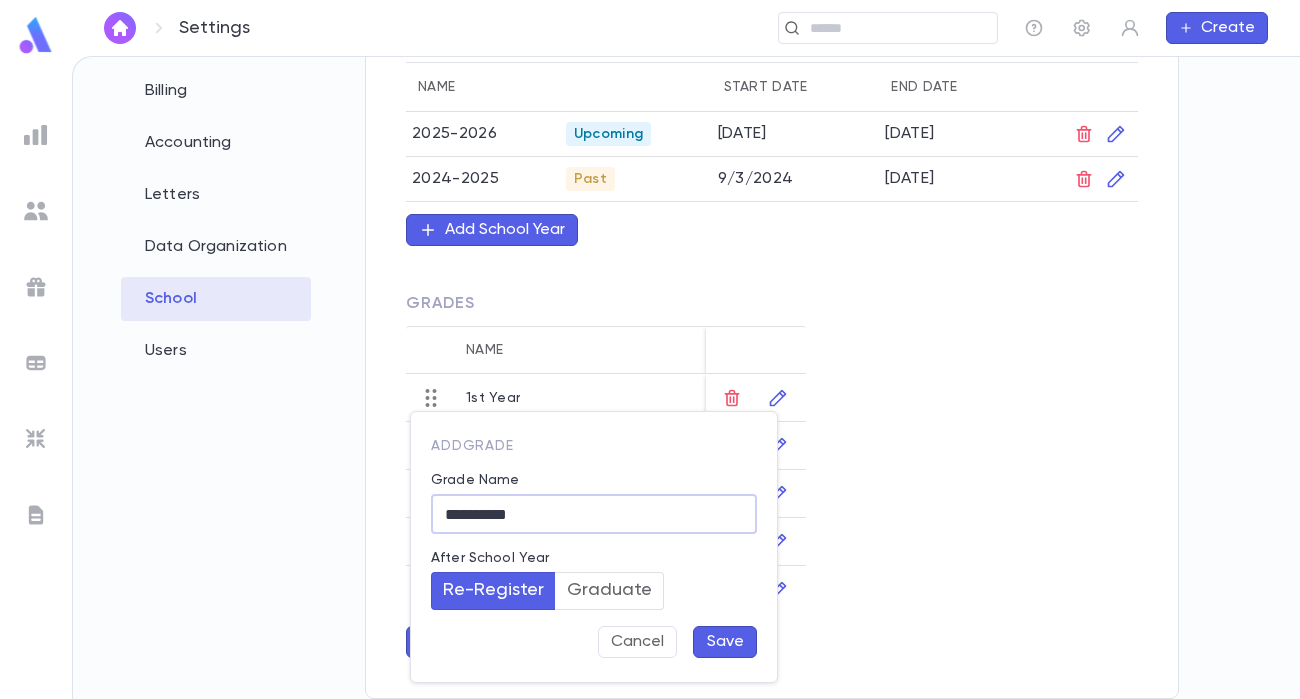 type on "**********" 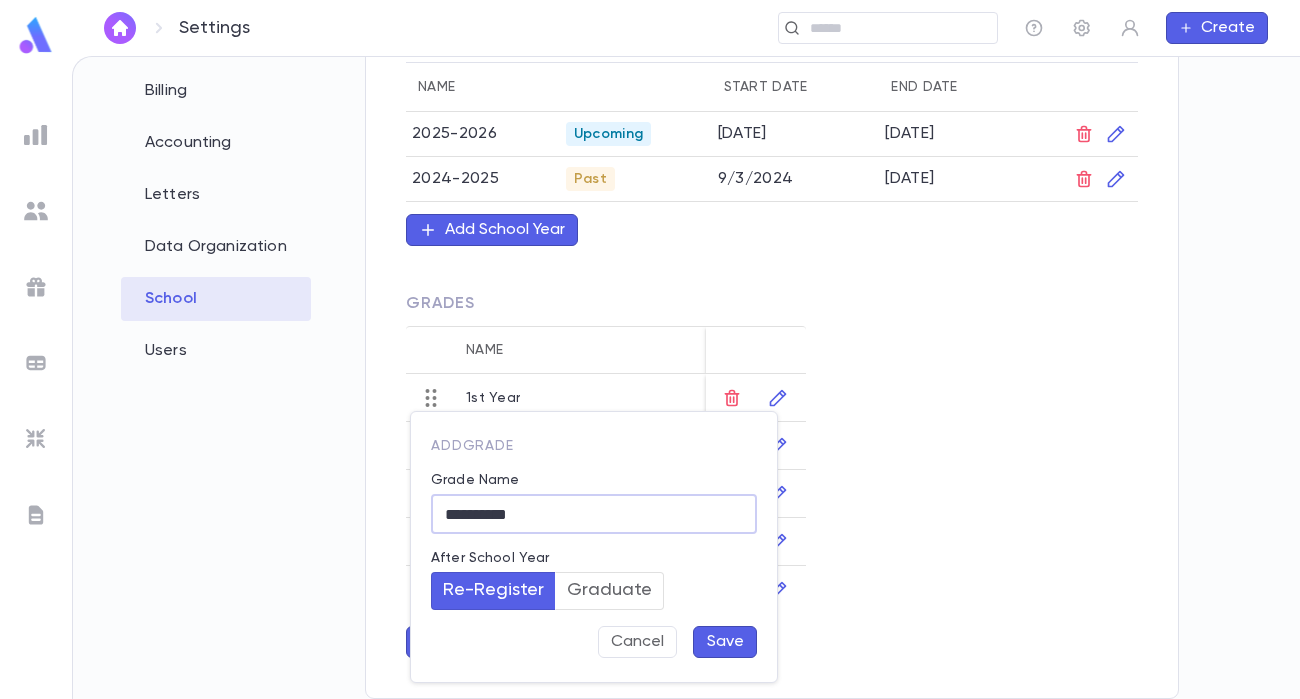 click on "Save" at bounding box center (725, 642) 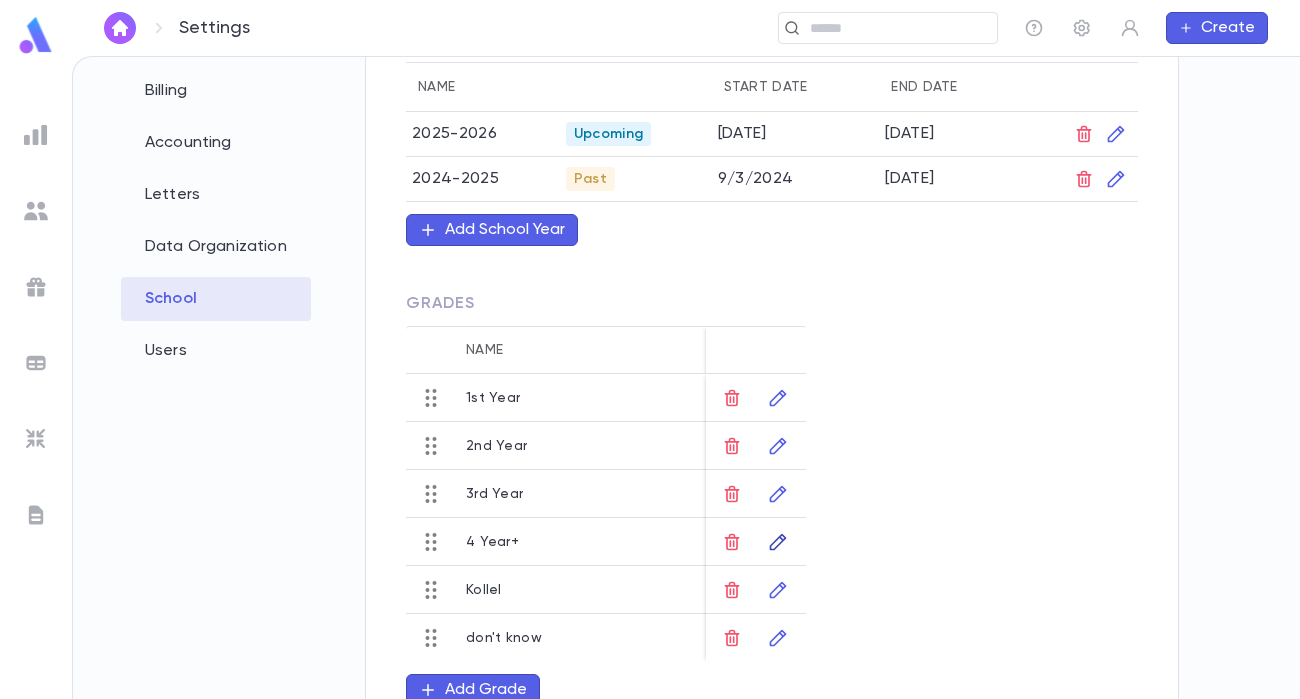 click 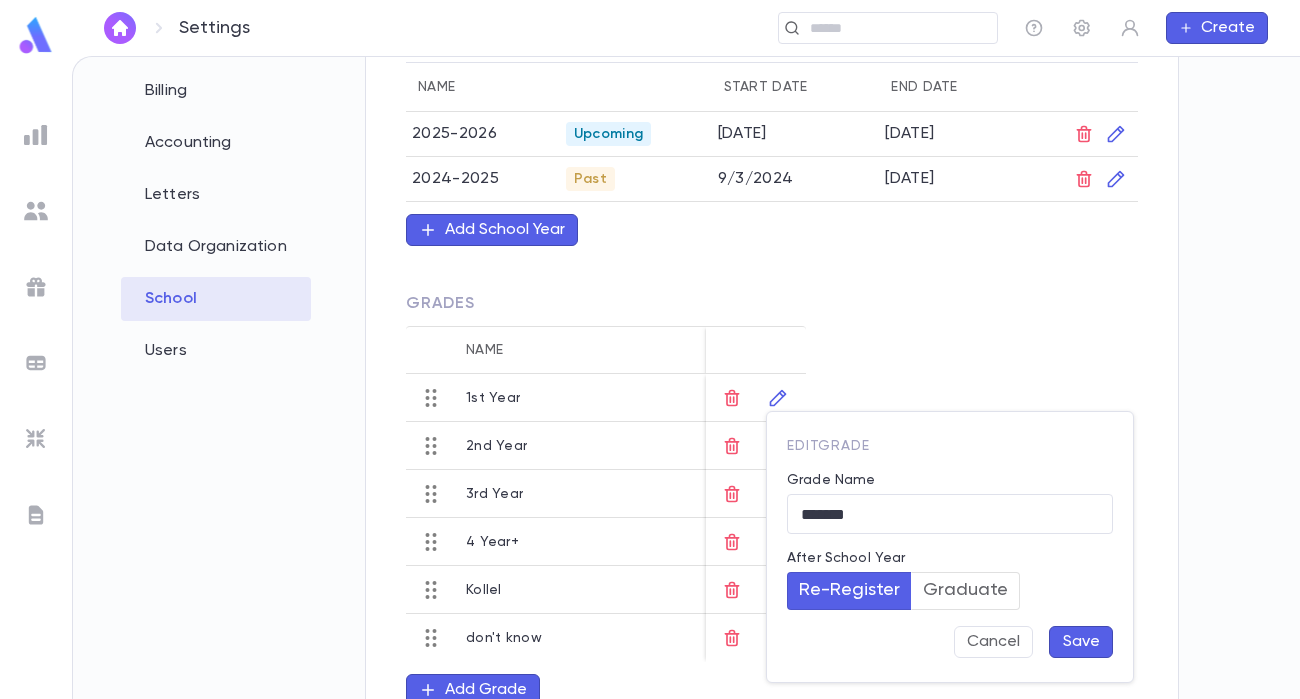 click at bounding box center [650, 349] 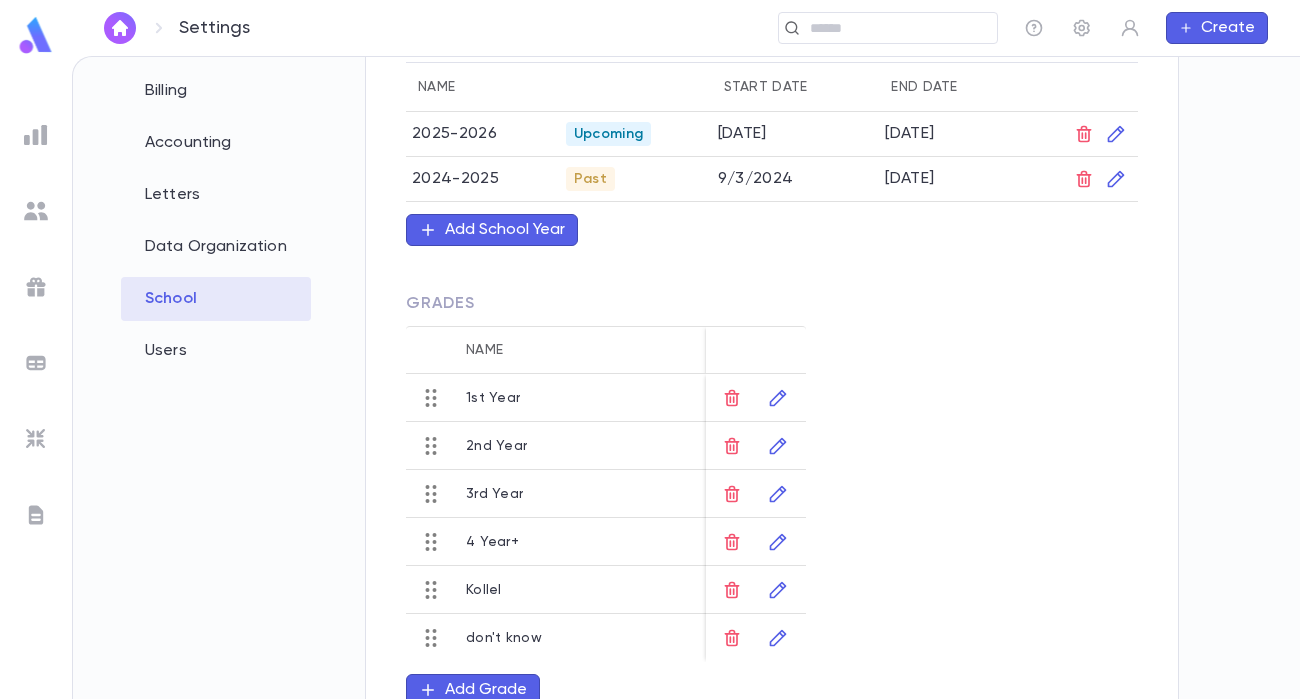 type 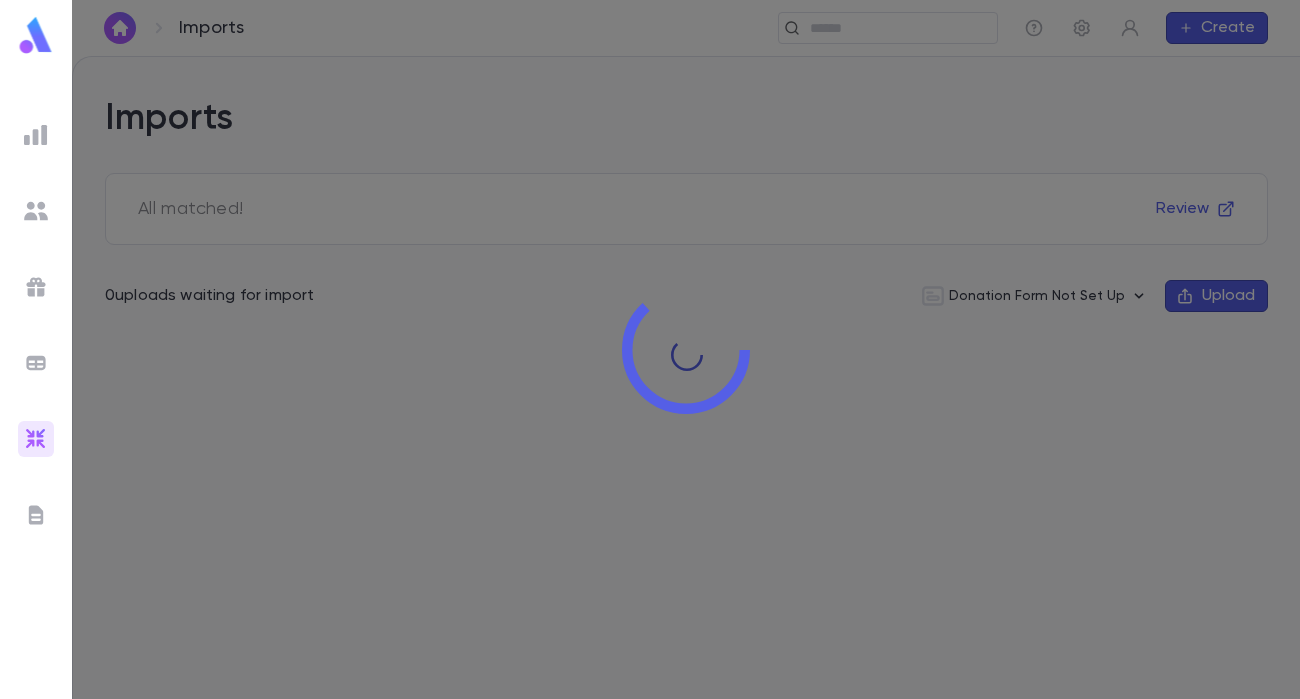scroll, scrollTop: 0, scrollLeft: 0, axis: both 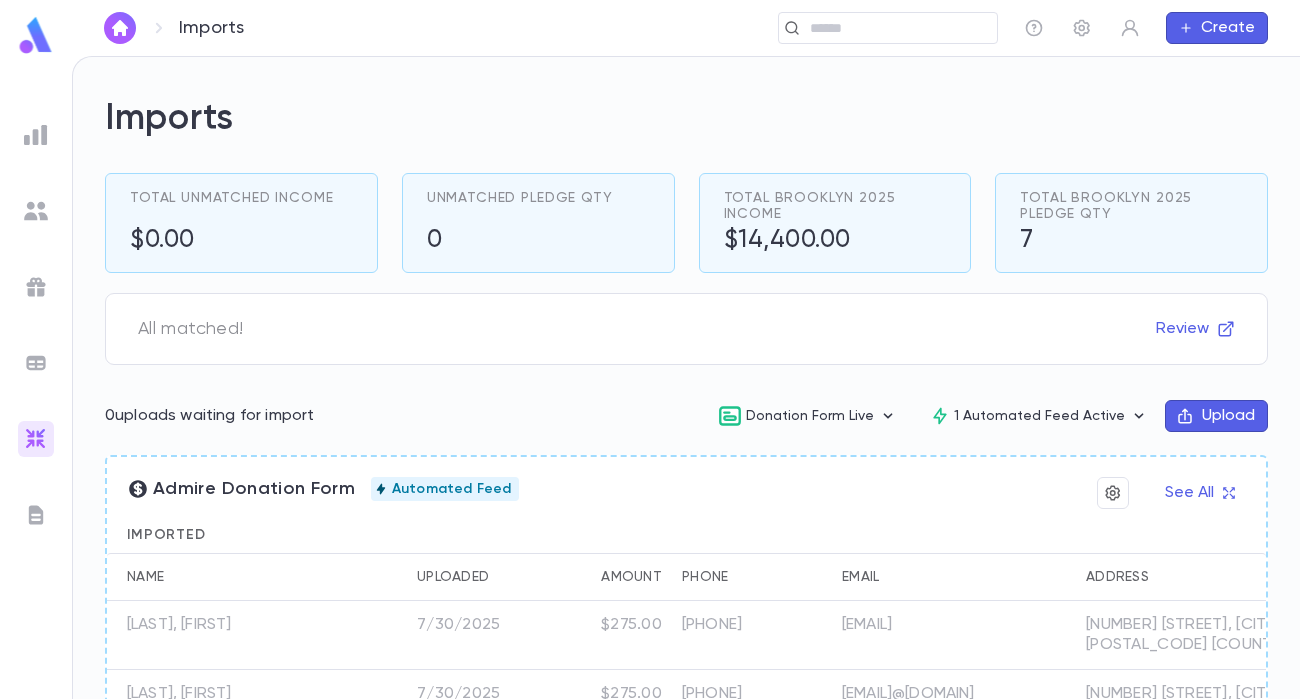 click at bounding box center (36, 211) 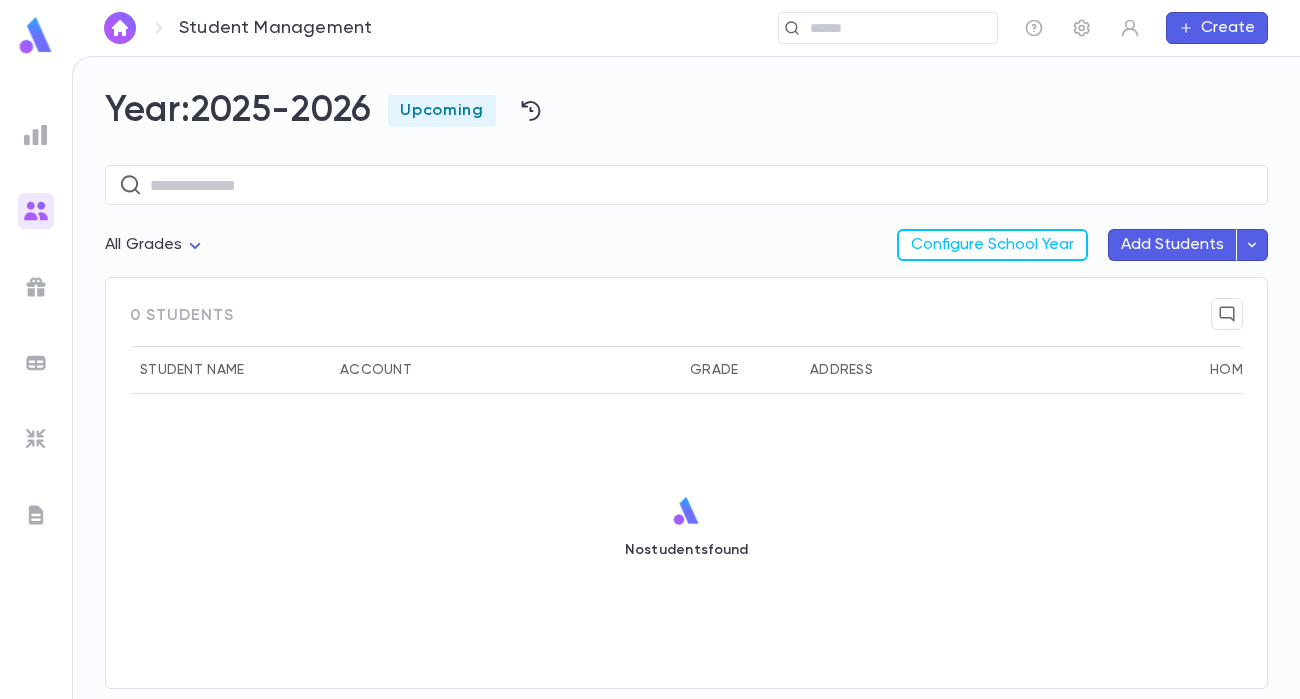 click 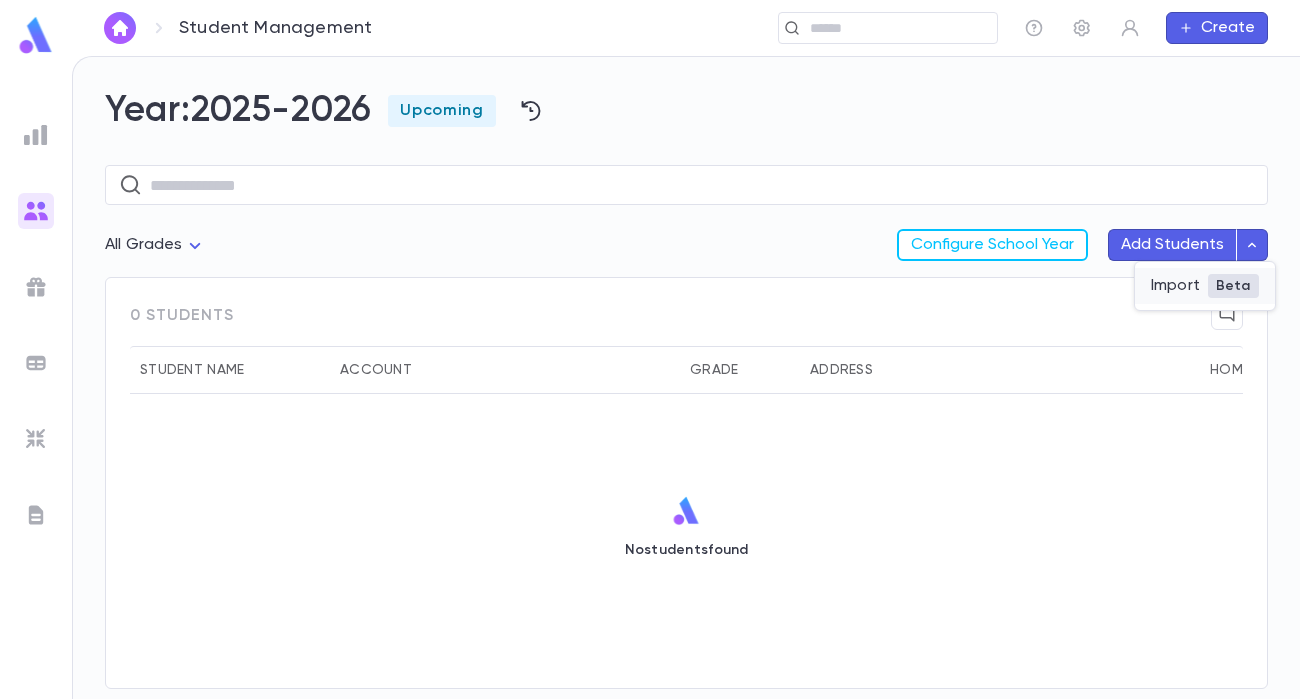 click on "Import Beta" at bounding box center (1205, 286) 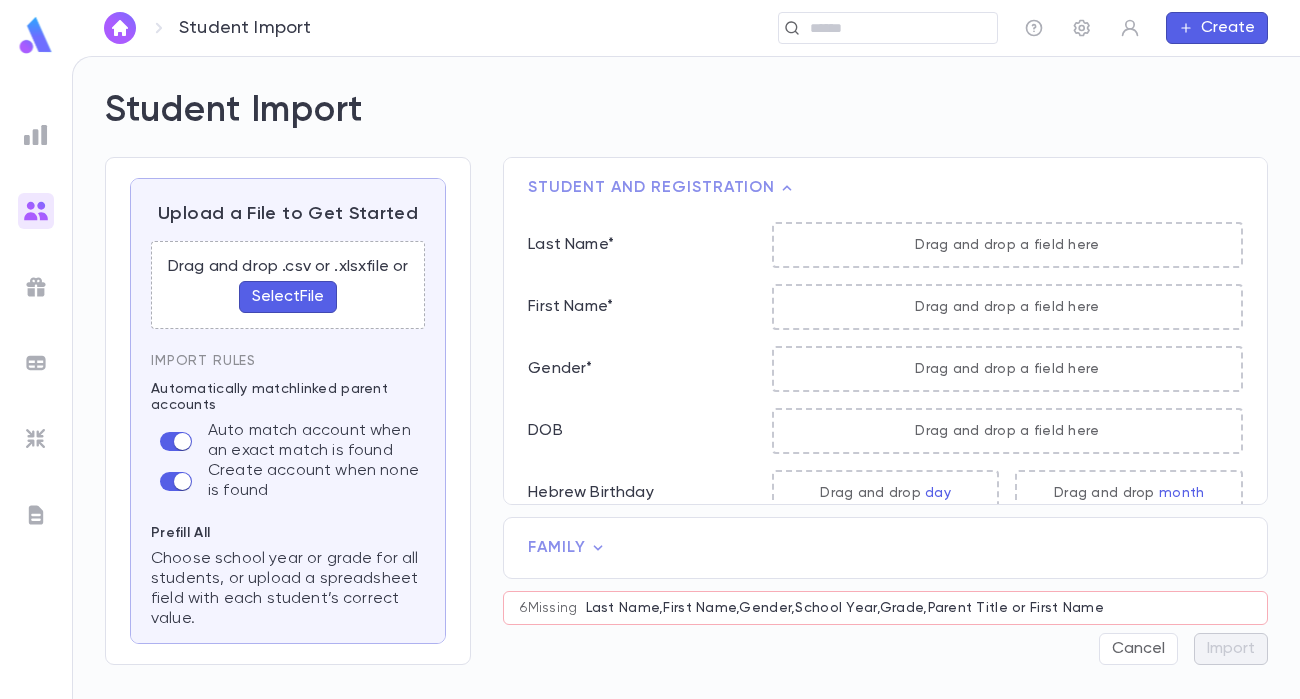 click on "Select  File" at bounding box center [288, 297] 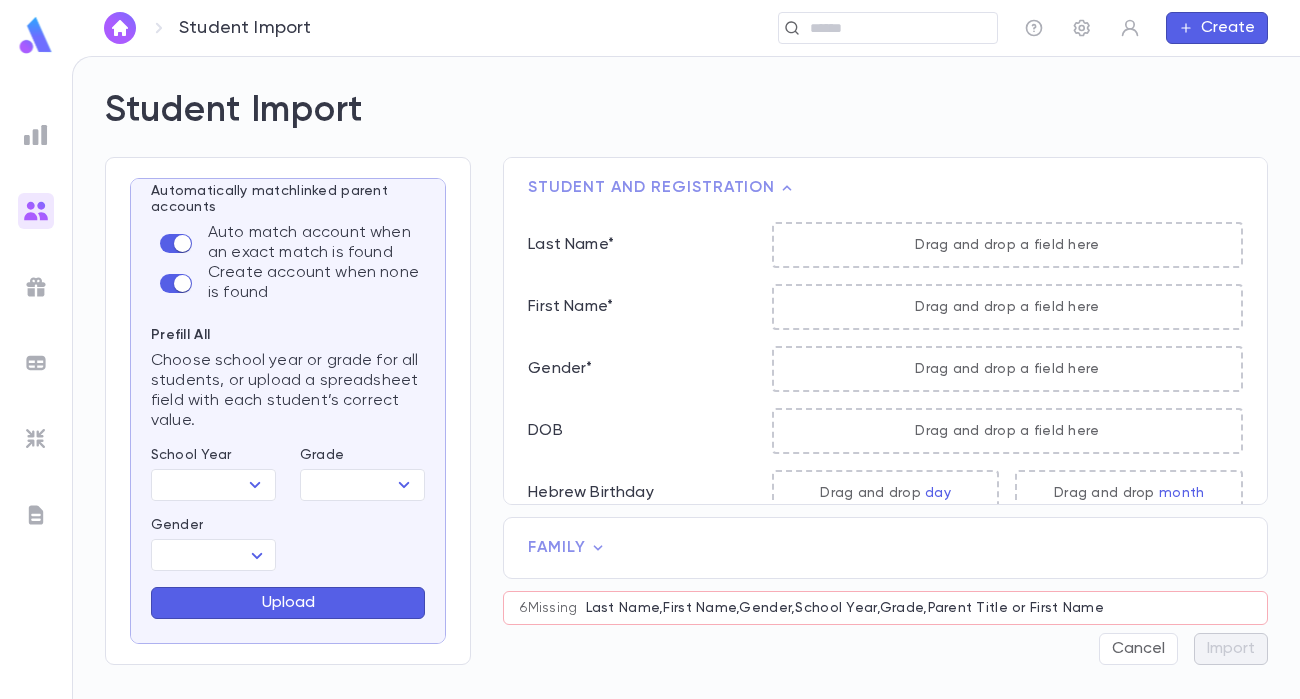 scroll, scrollTop: 188, scrollLeft: 0, axis: vertical 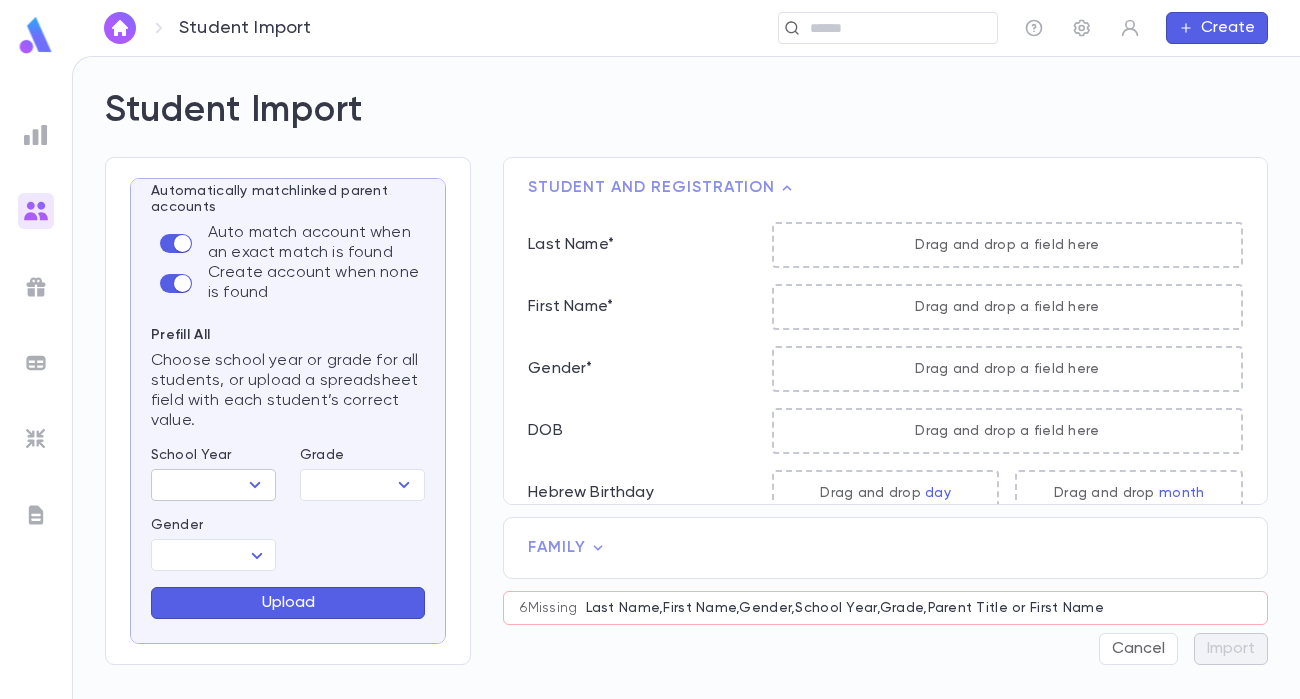 click 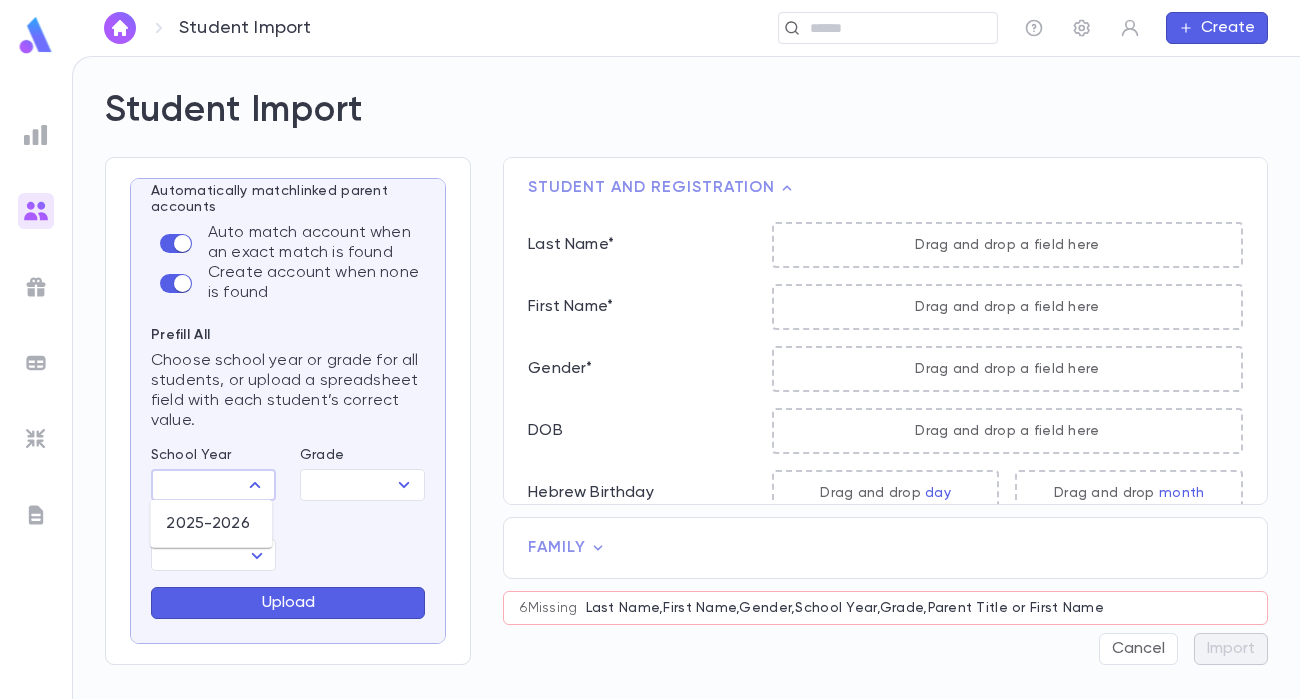 click on "Grade ​" at bounding box center [350, 466] 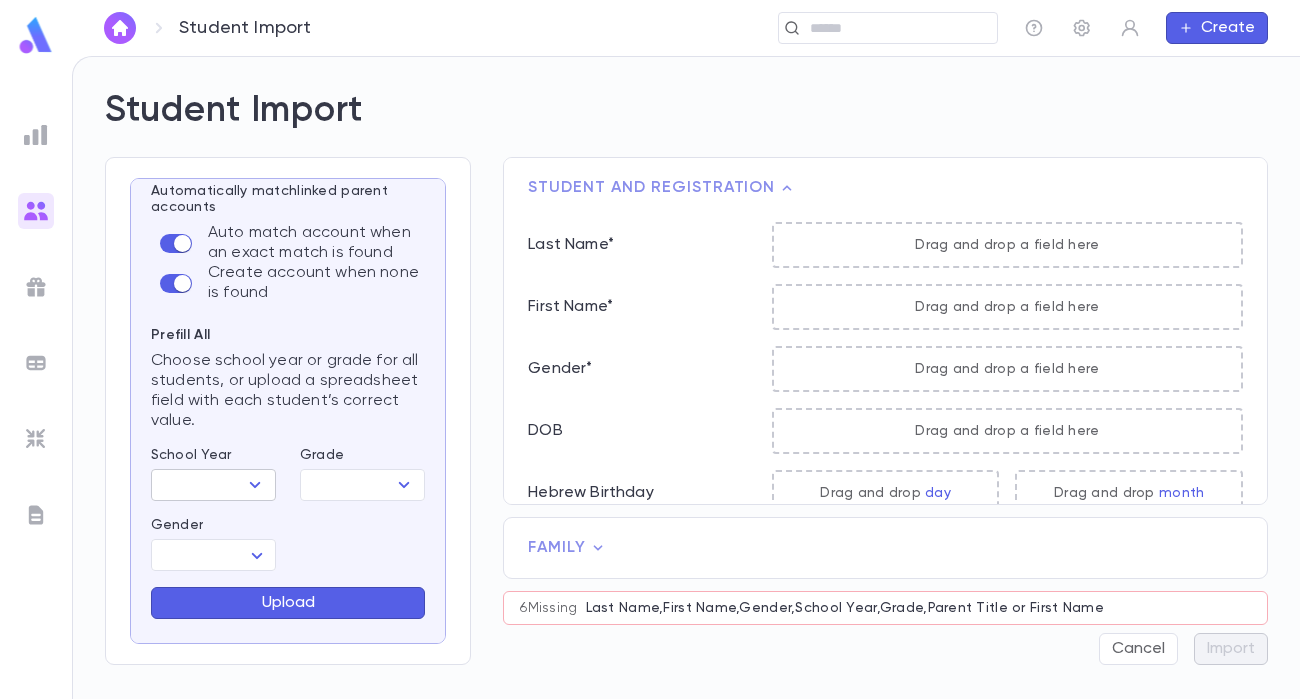 click 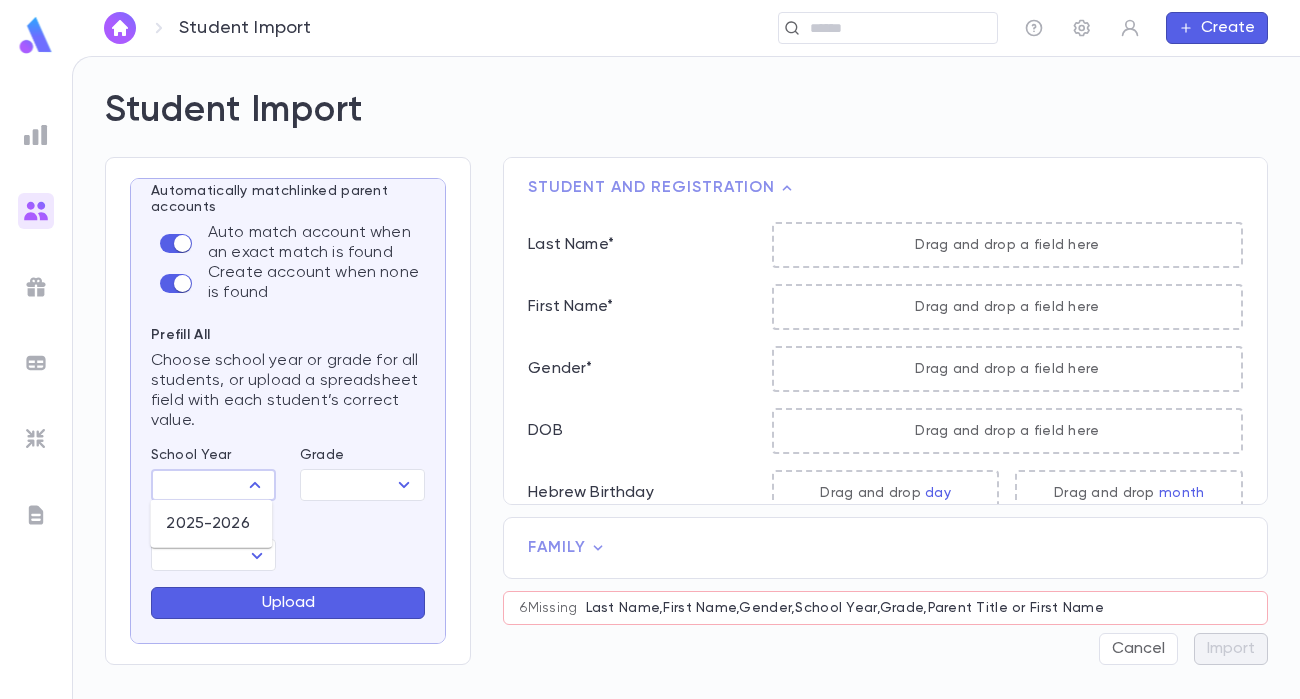 click on "2025-2026" at bounding box center (211, 524) 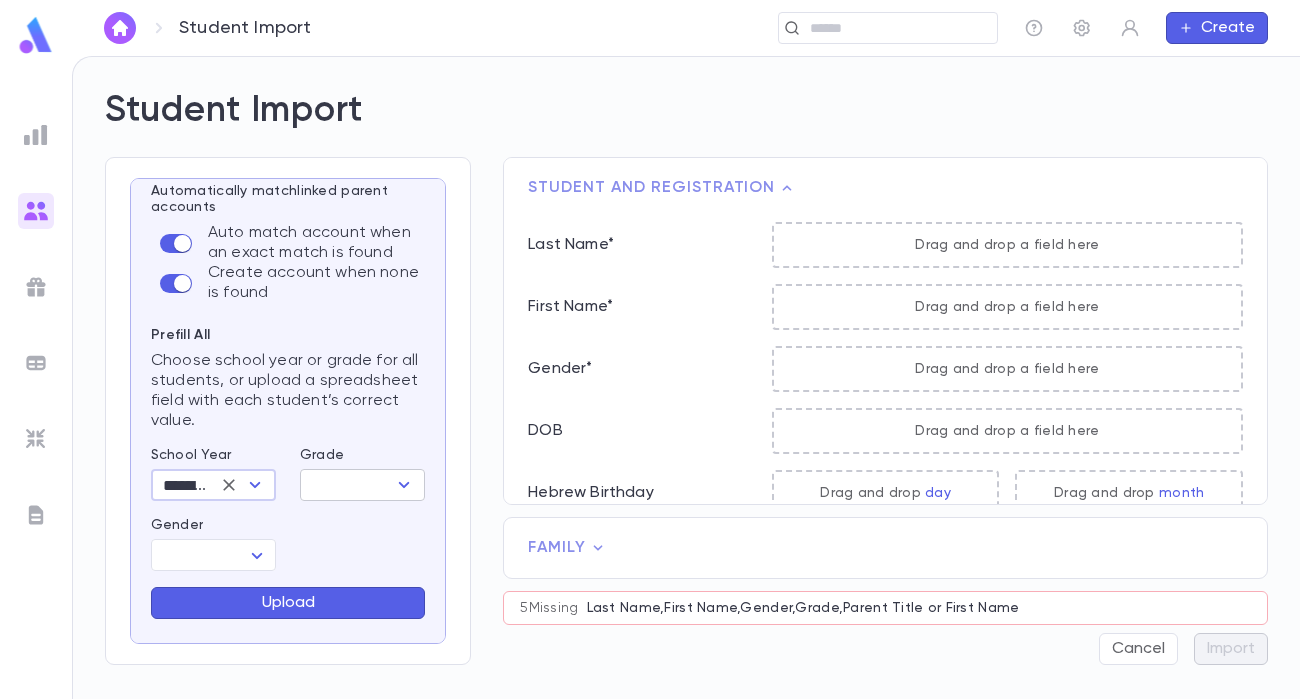 click 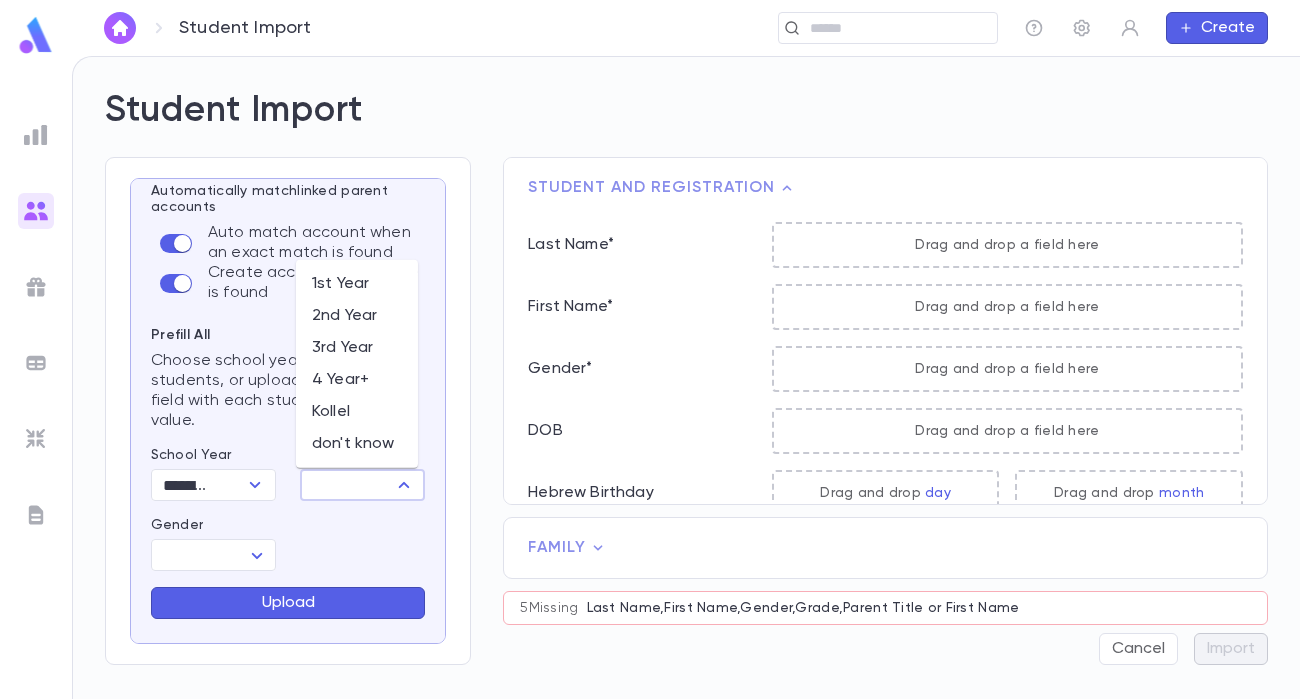 click on "don't know" at bounding box center (357, 444) 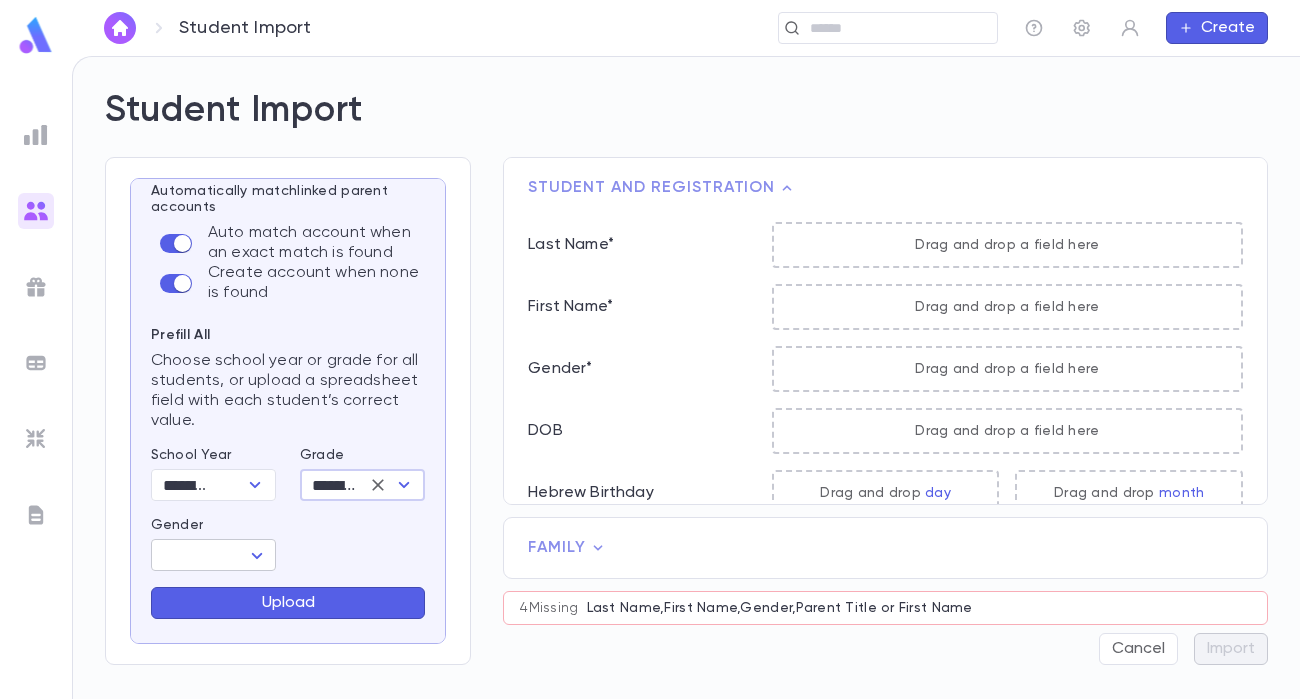 click on "[PHONE] • [FIRST] [LAST]" at bounding box center (650, 377) 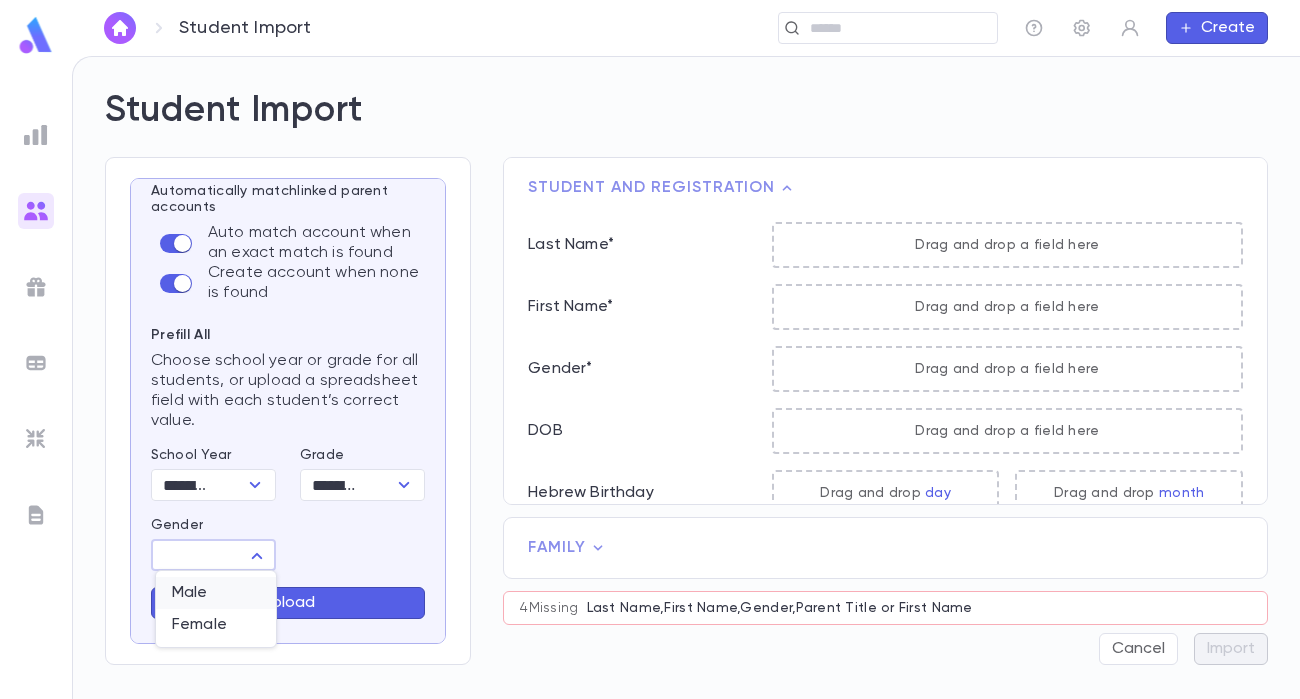 click on "Male" at bounding box center (216, 593) 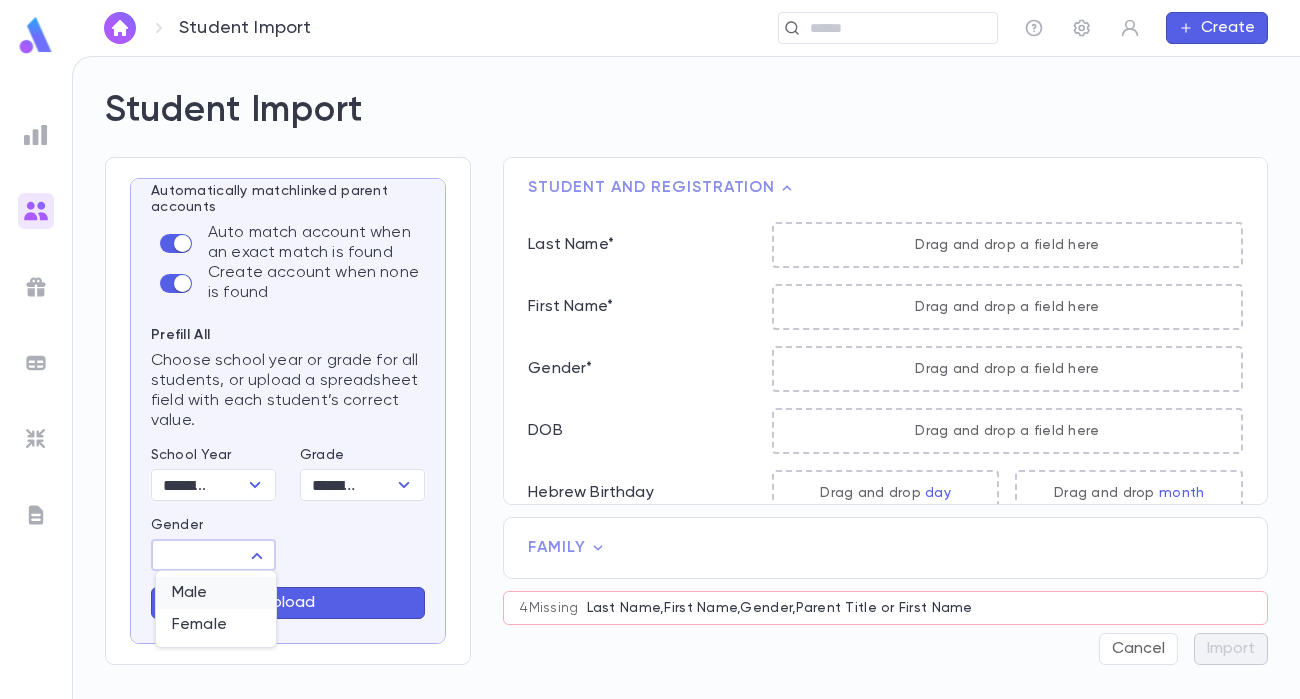 type on "****" 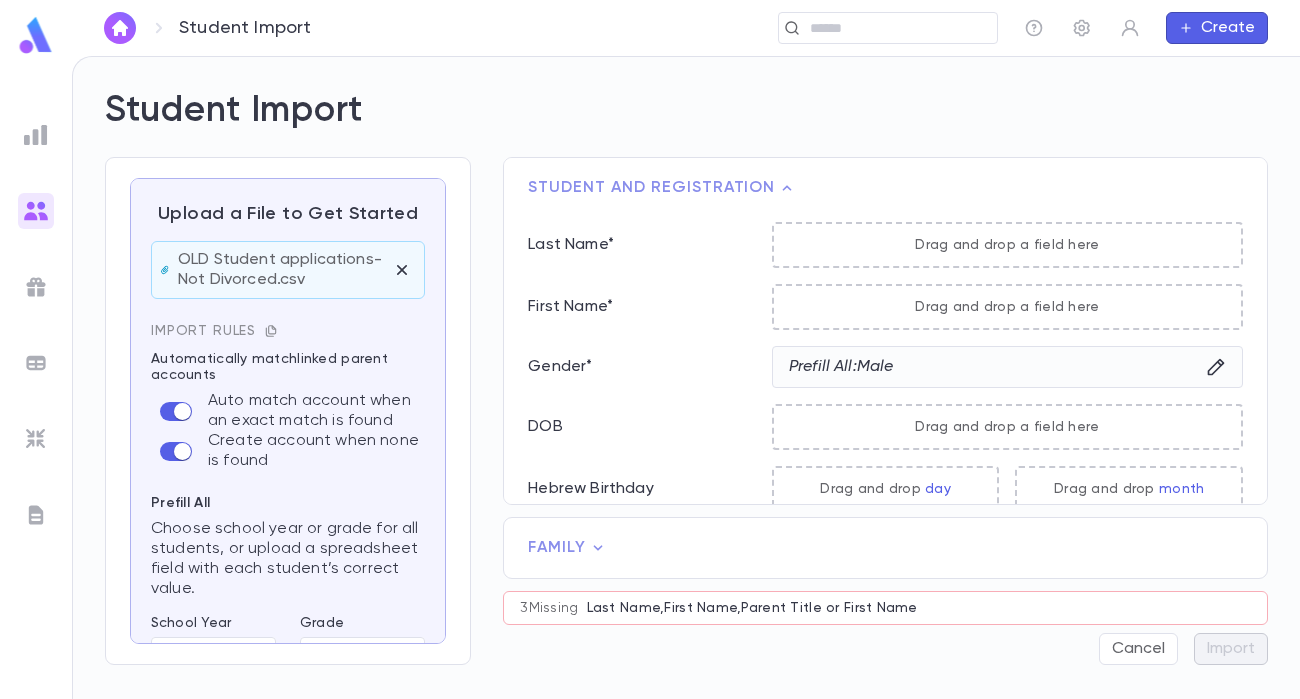 scroll, scrollTop: 188, scrollLeft: 0, axis: vertical 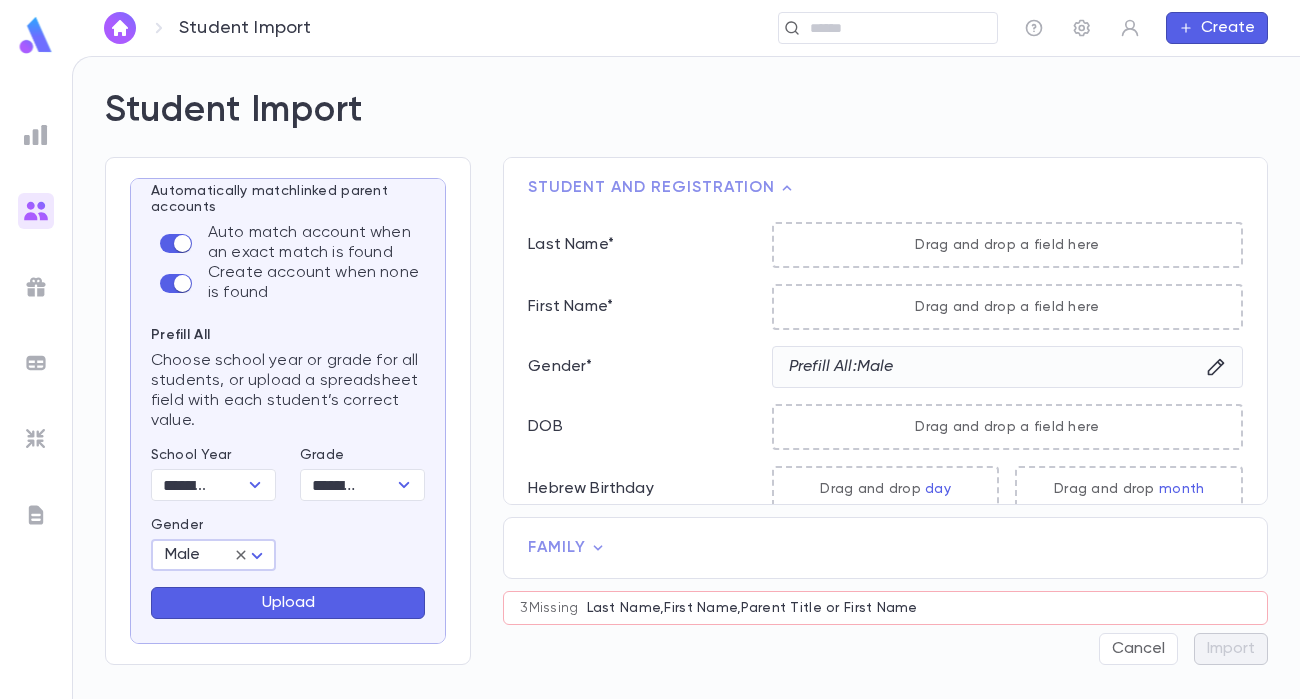 click on "Upload" at bounding box center [288, 603] 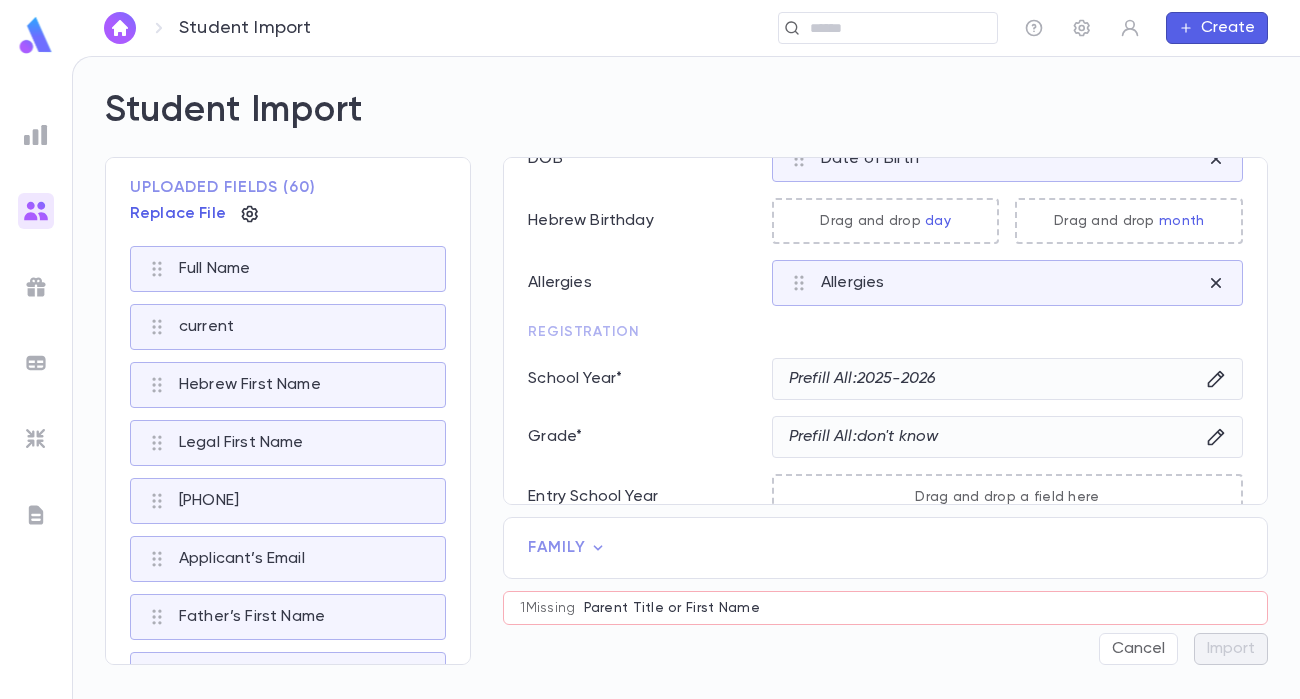 scroll, scrollTop: 270, scrollLeft: 0, axis: vertical 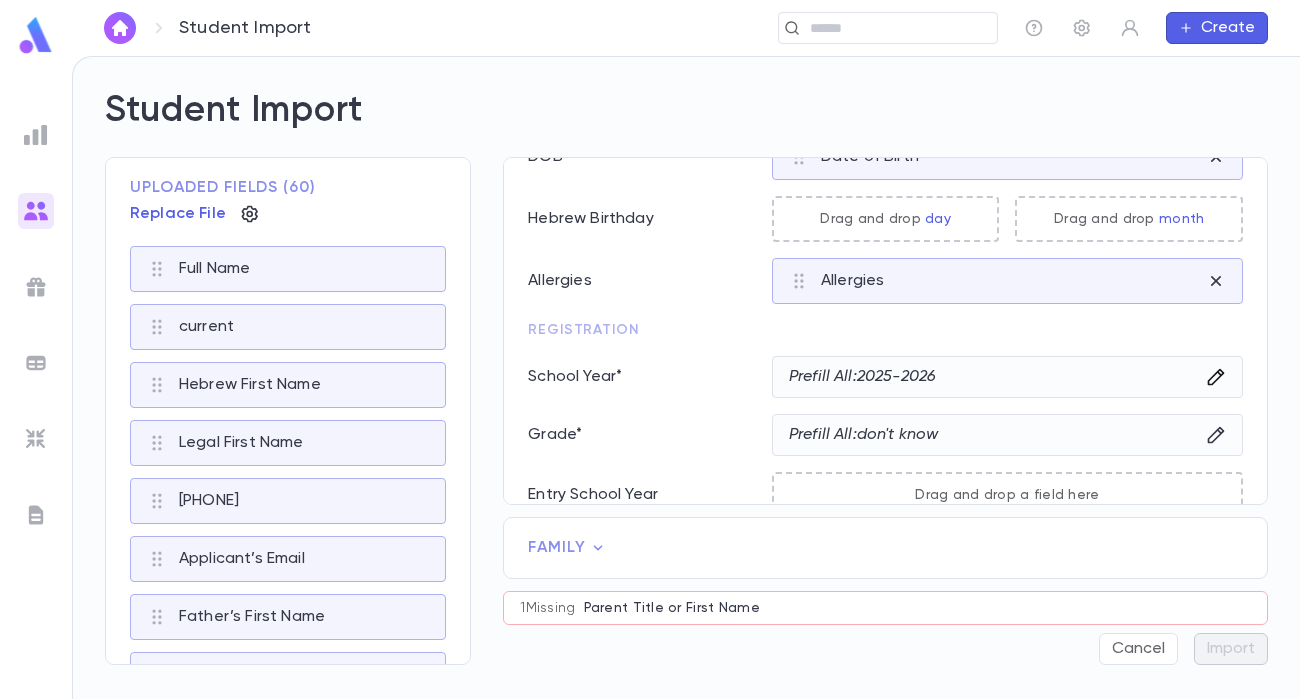 click 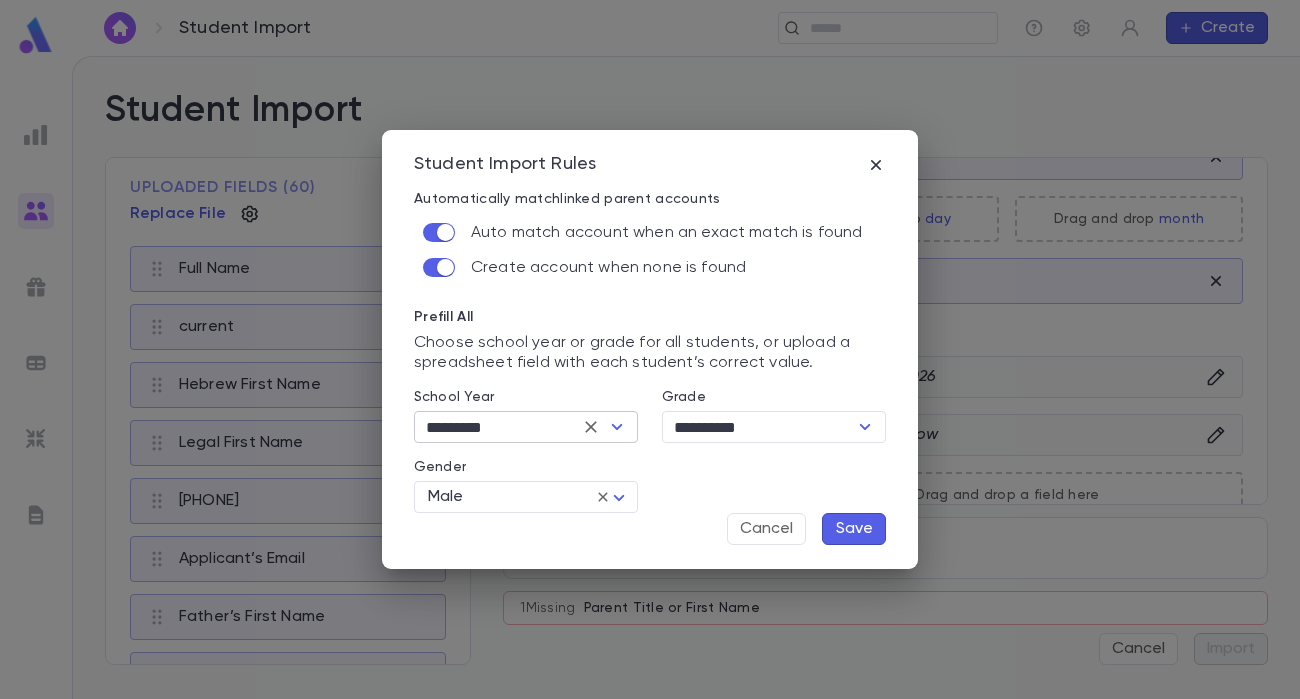 click 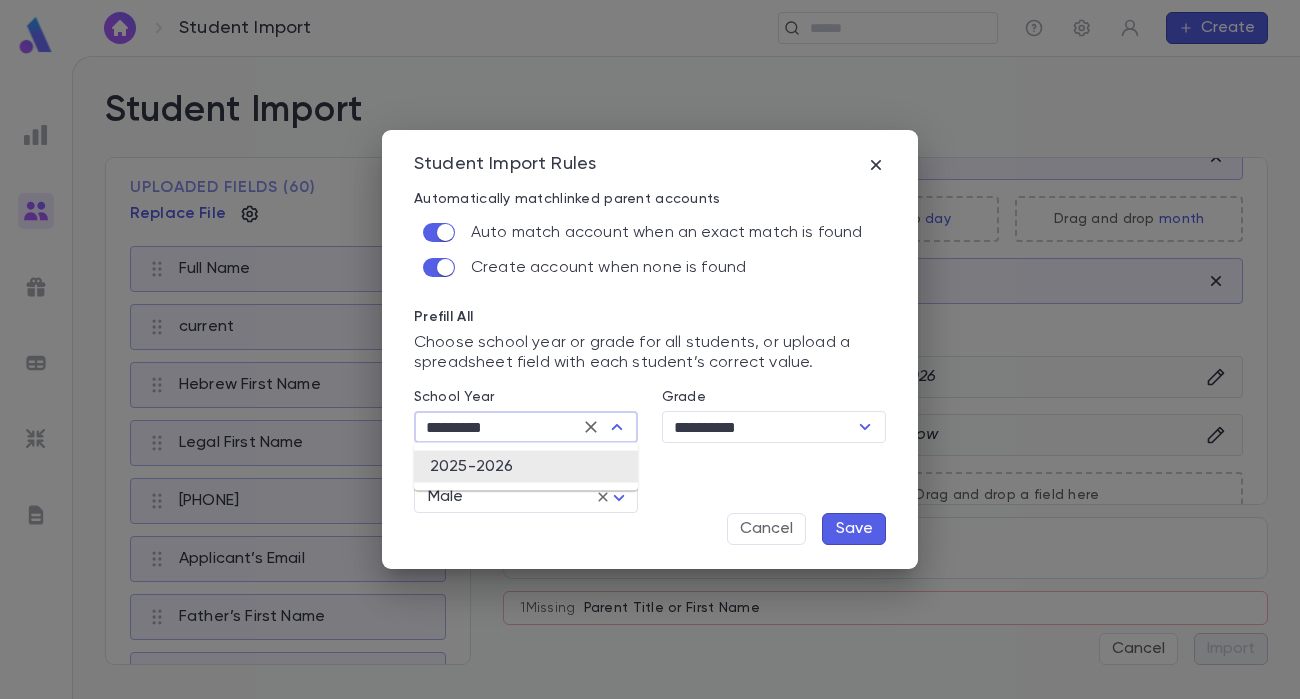 click on "**********" at bounding box center (650, 349) 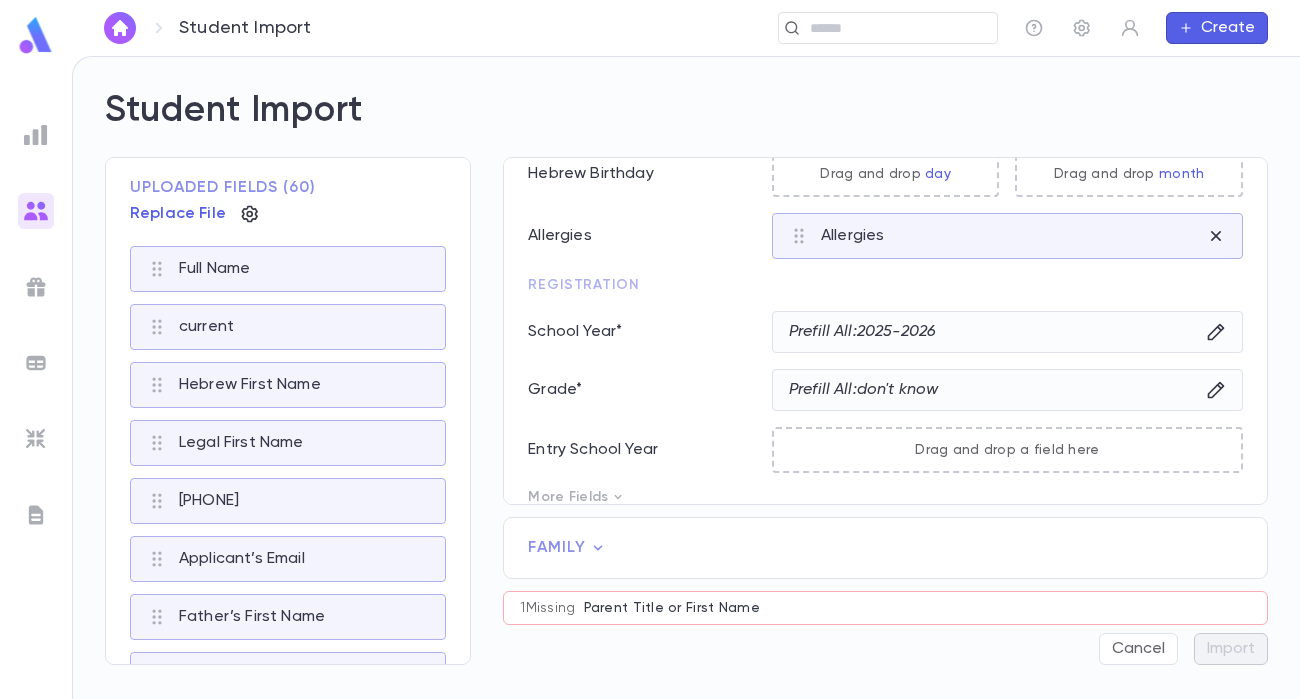 scroll, scrollTop: 334, scrollLeft: 0, axis: vertical 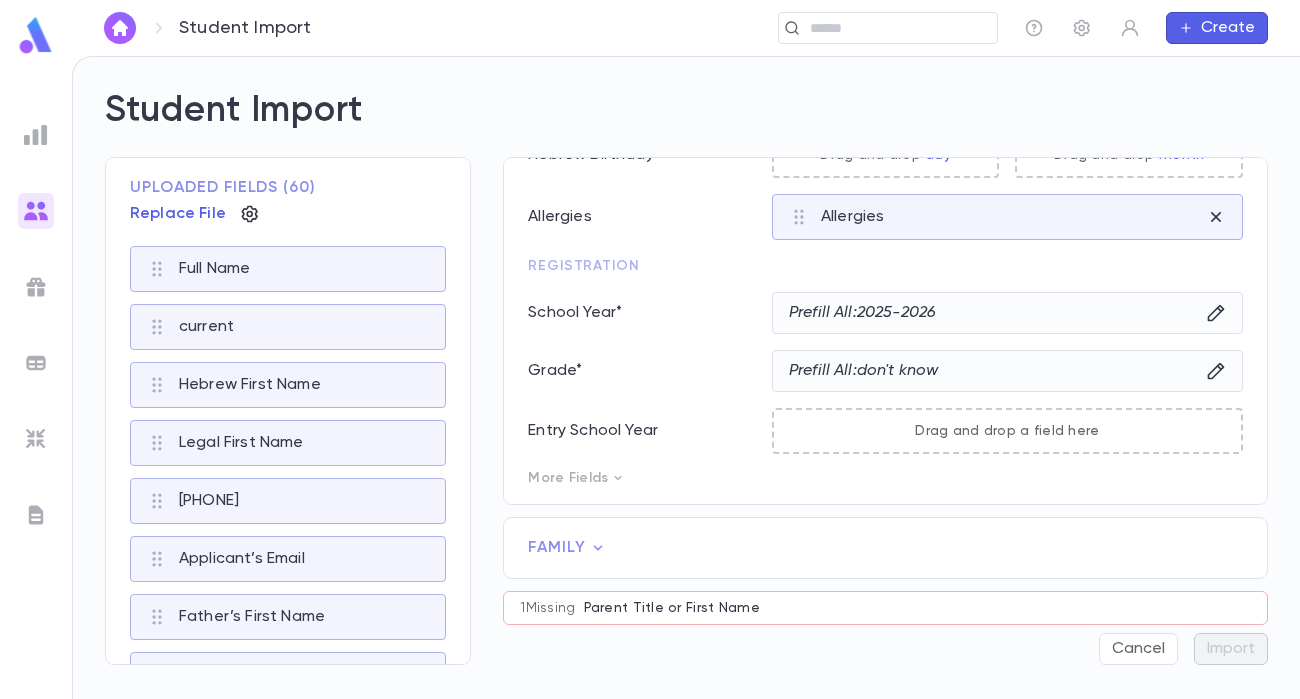 click 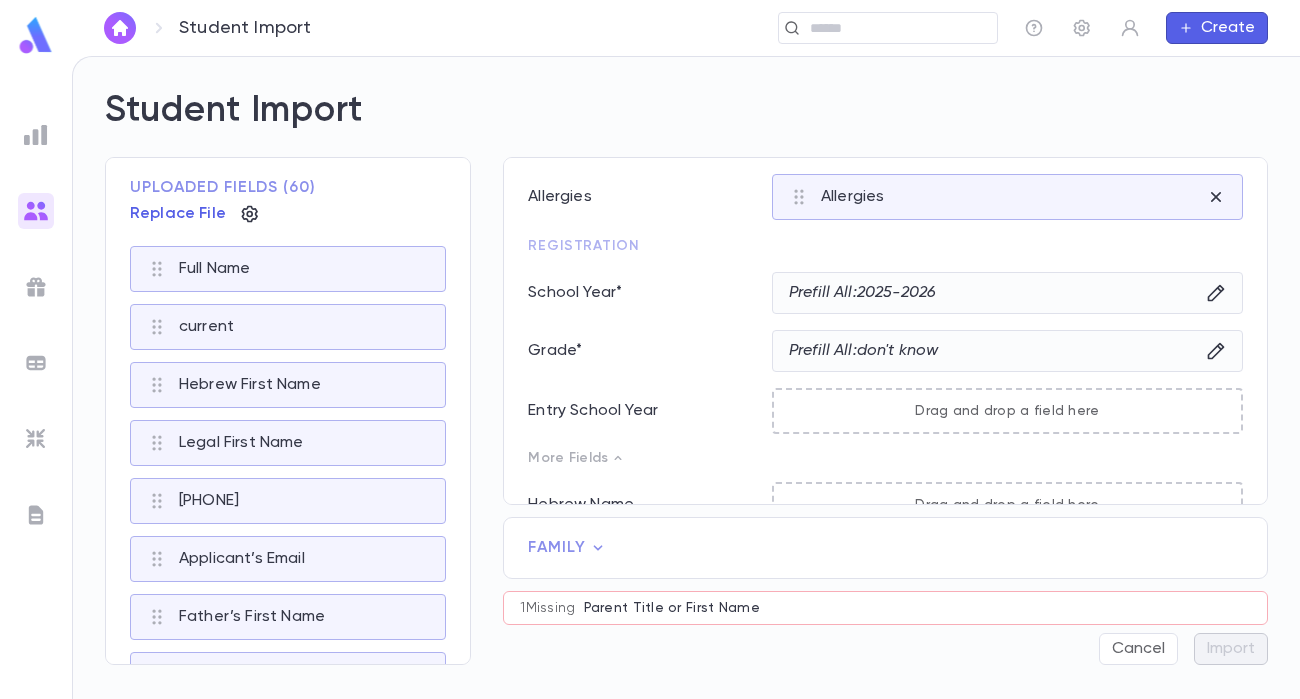 scroll, scrollTop: 363, scrollLeft: 0, axis: vertical 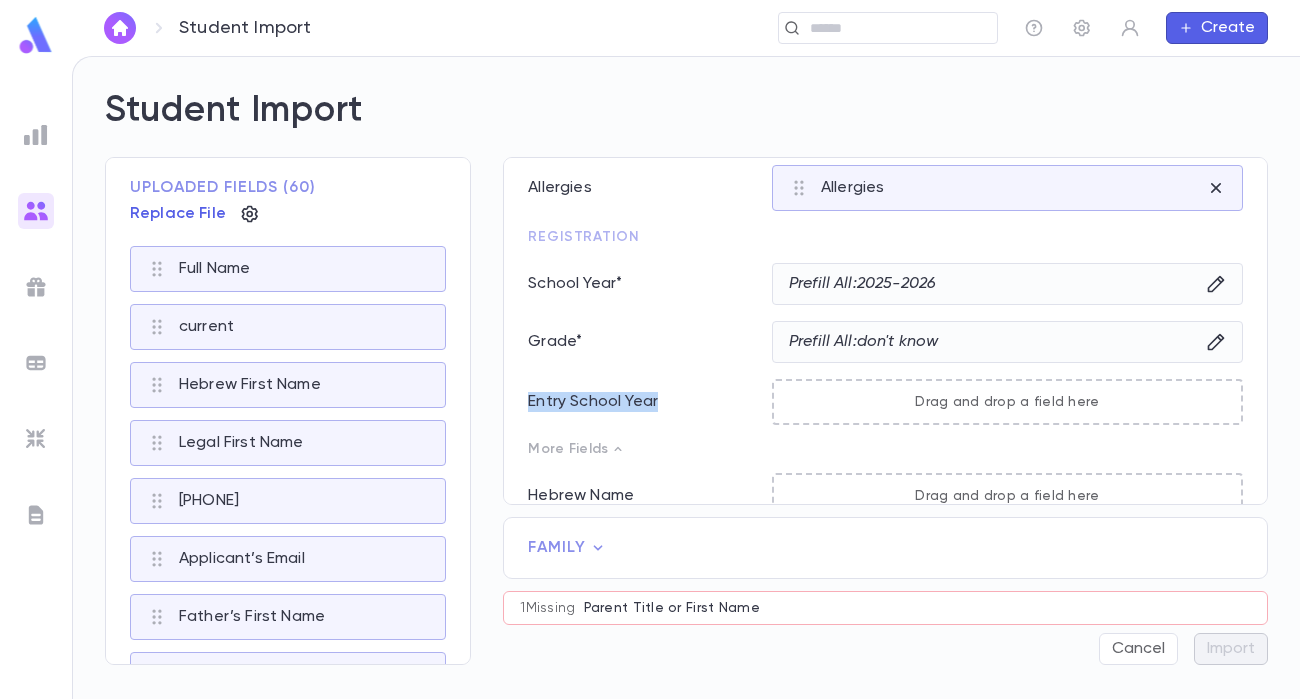 drag, startPoint x: 664, startPoint y: 401, endPoint x: 529, endPoint y: 402, distance: 135.00371 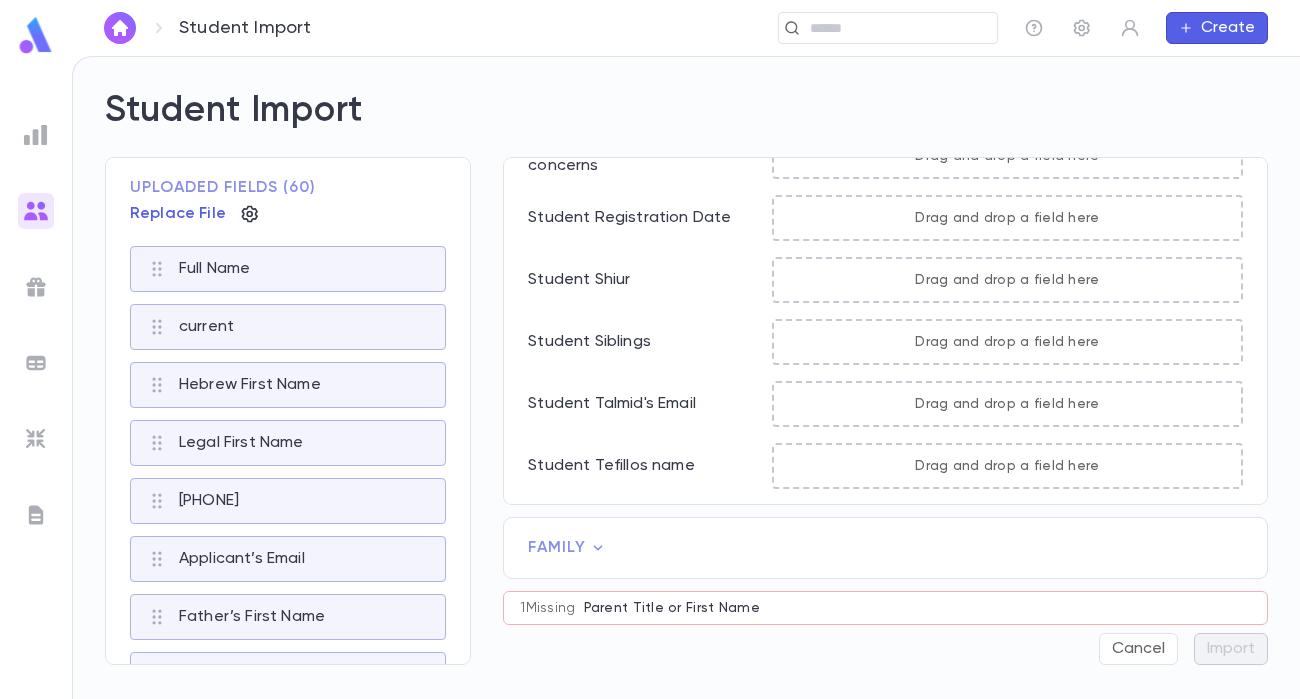 scroll, scrollTop: 1693, scrollLeft: 0, axis: vertical 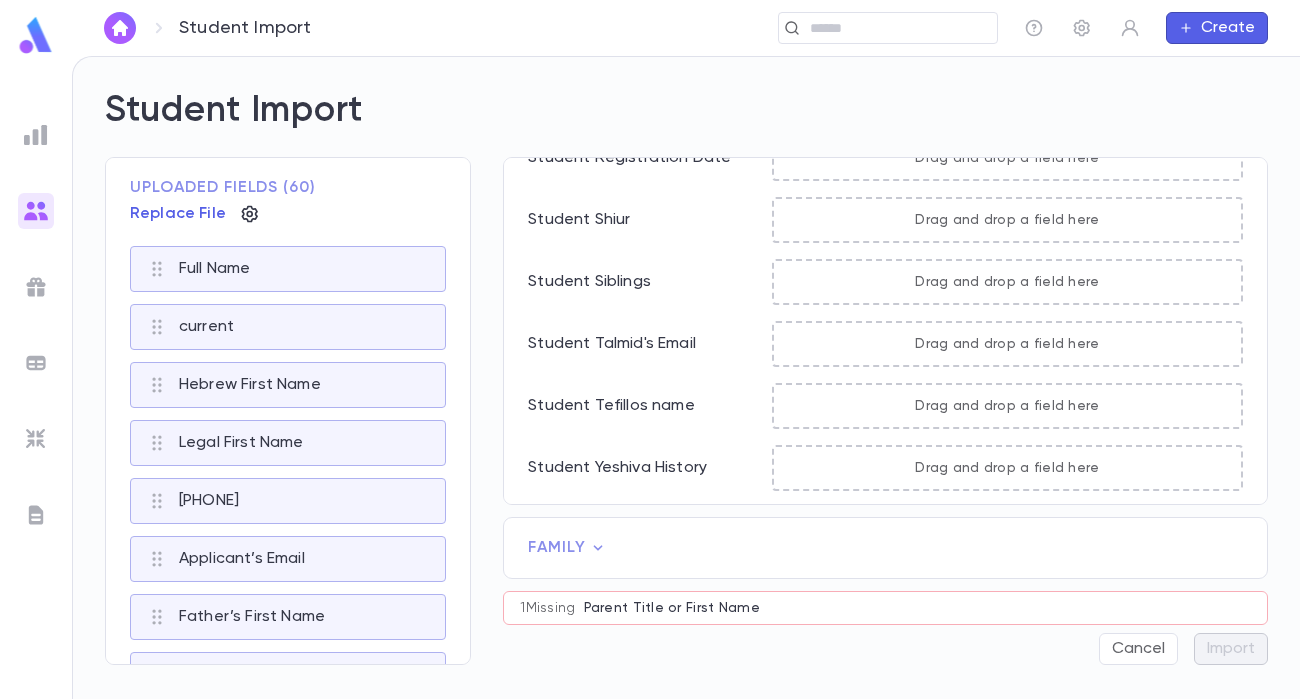 click on "Family" at bounding box center [885, 548] 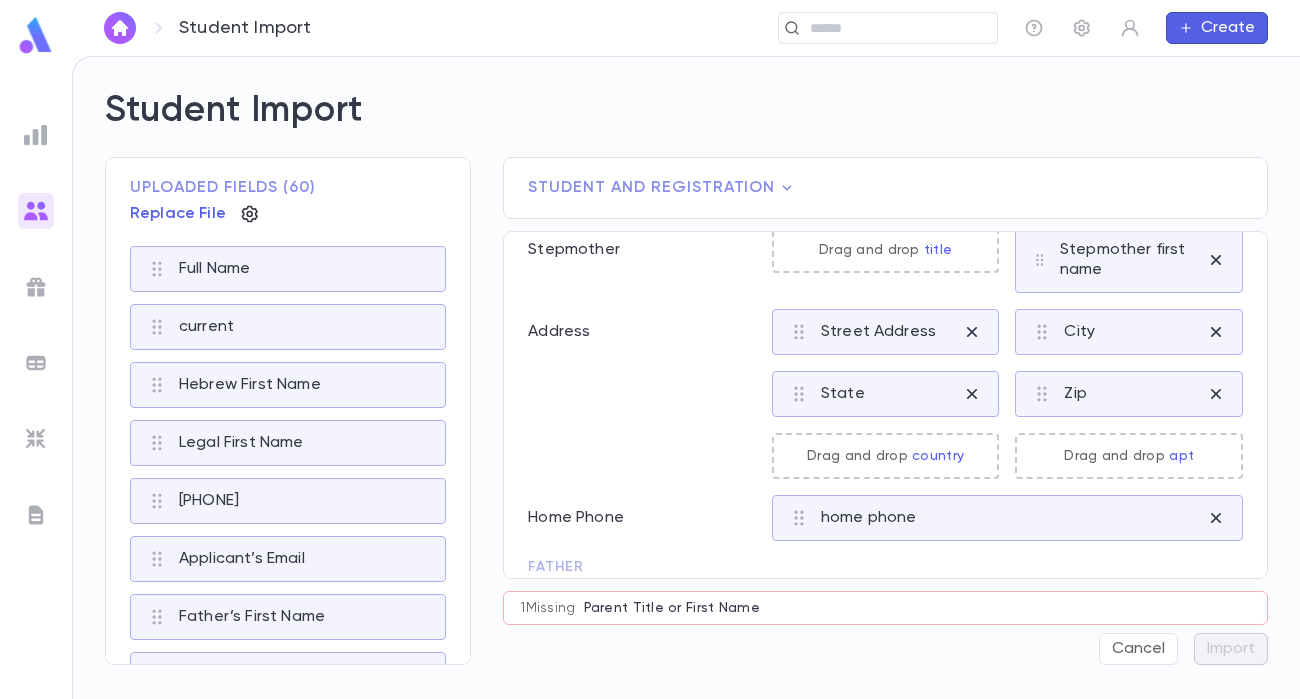 scroll, scrollTop: 0, scrollLeft: 0, axis: both 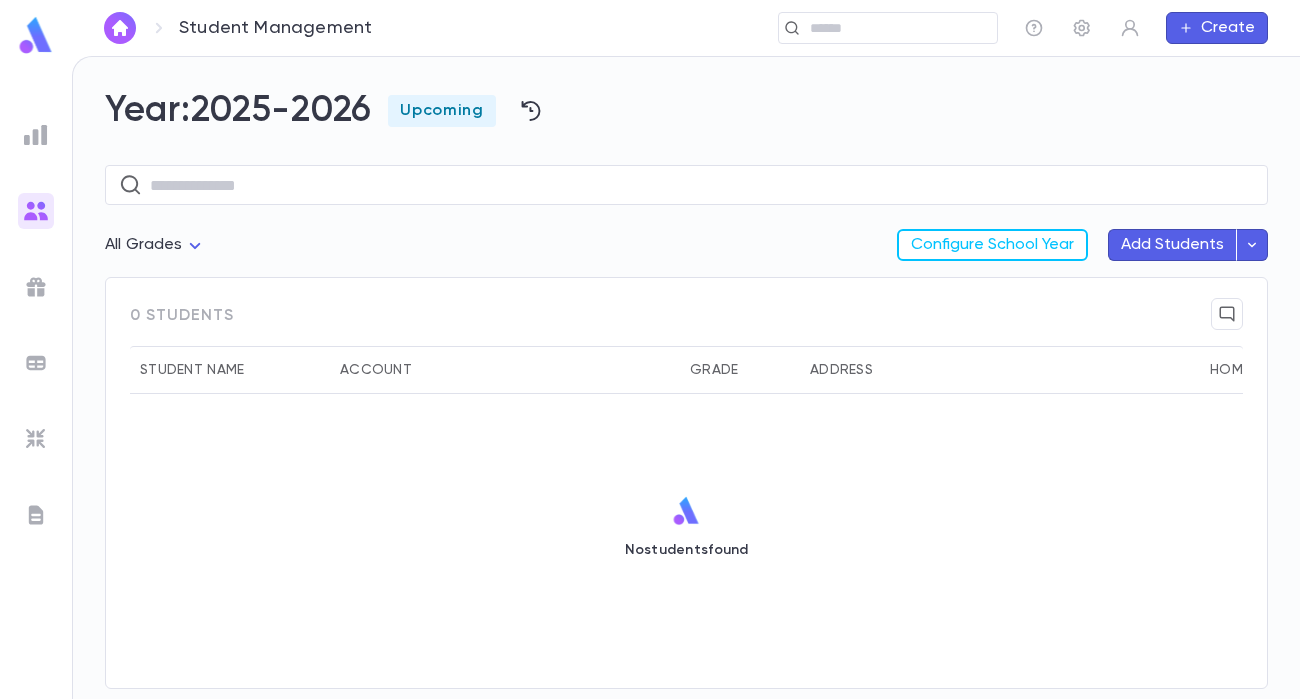 click 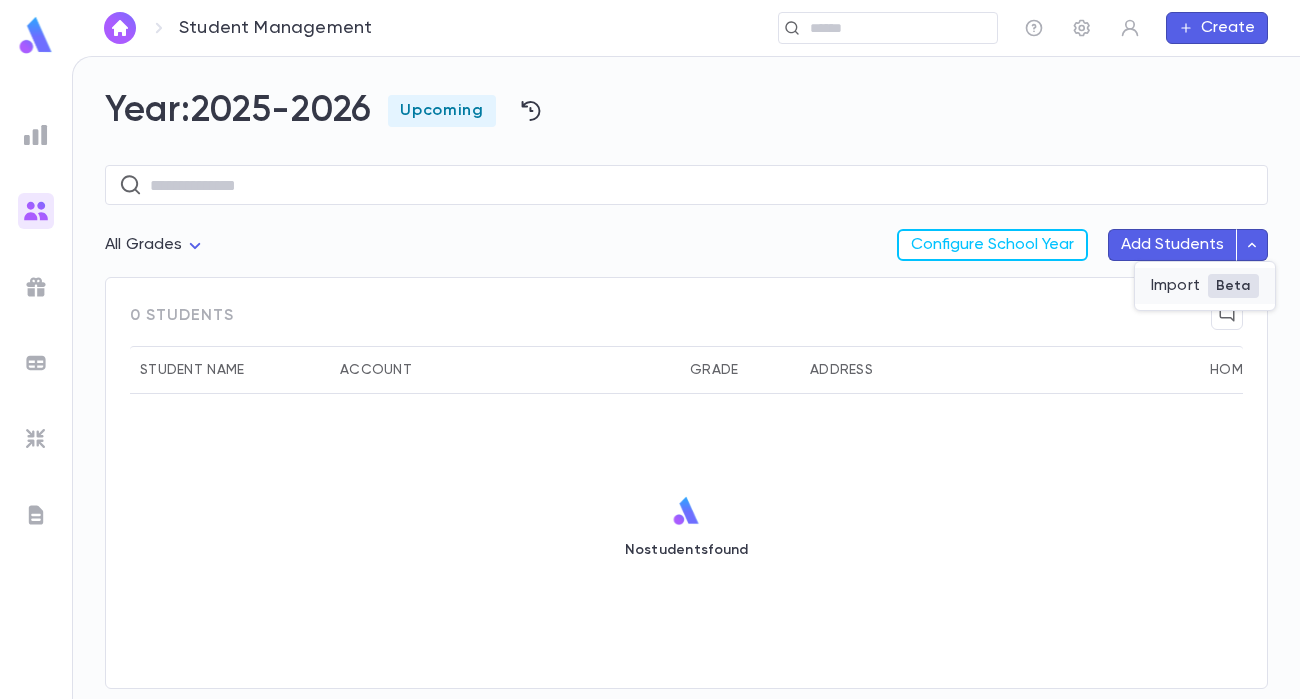 click on "Import Beta" at bounding box center [1205, 286] 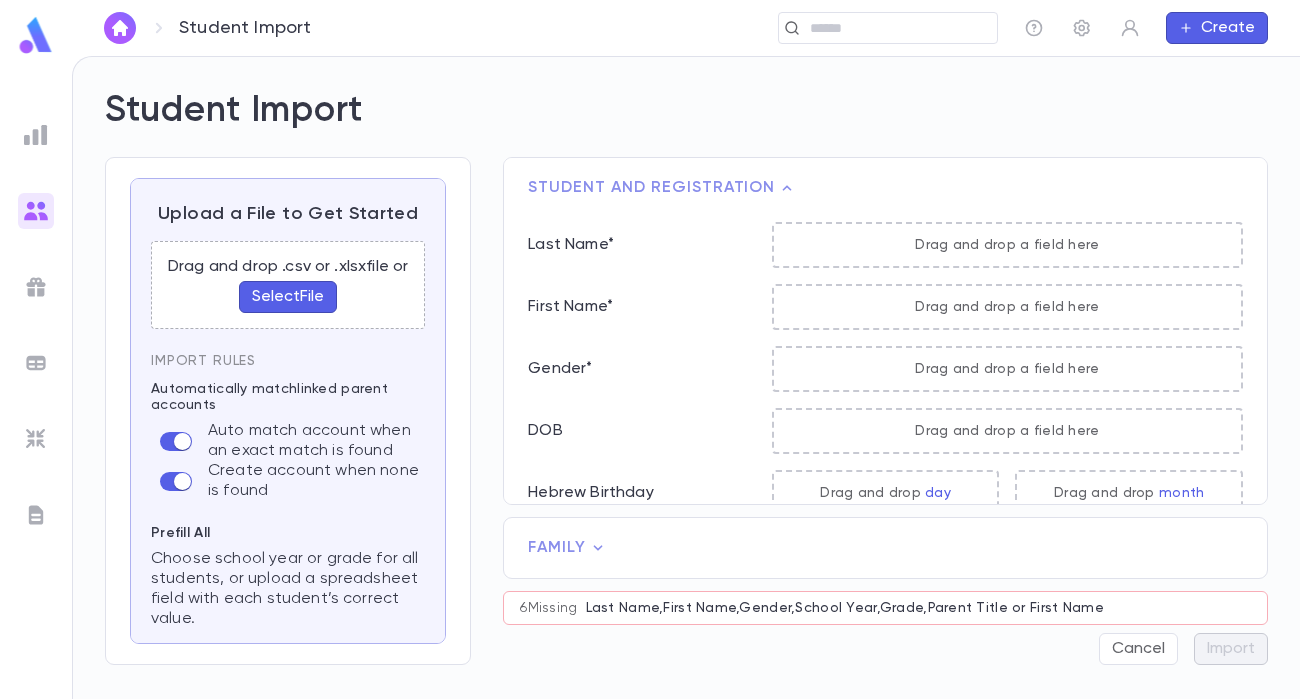 click on "Select  File" at bounding box center (288, 297) 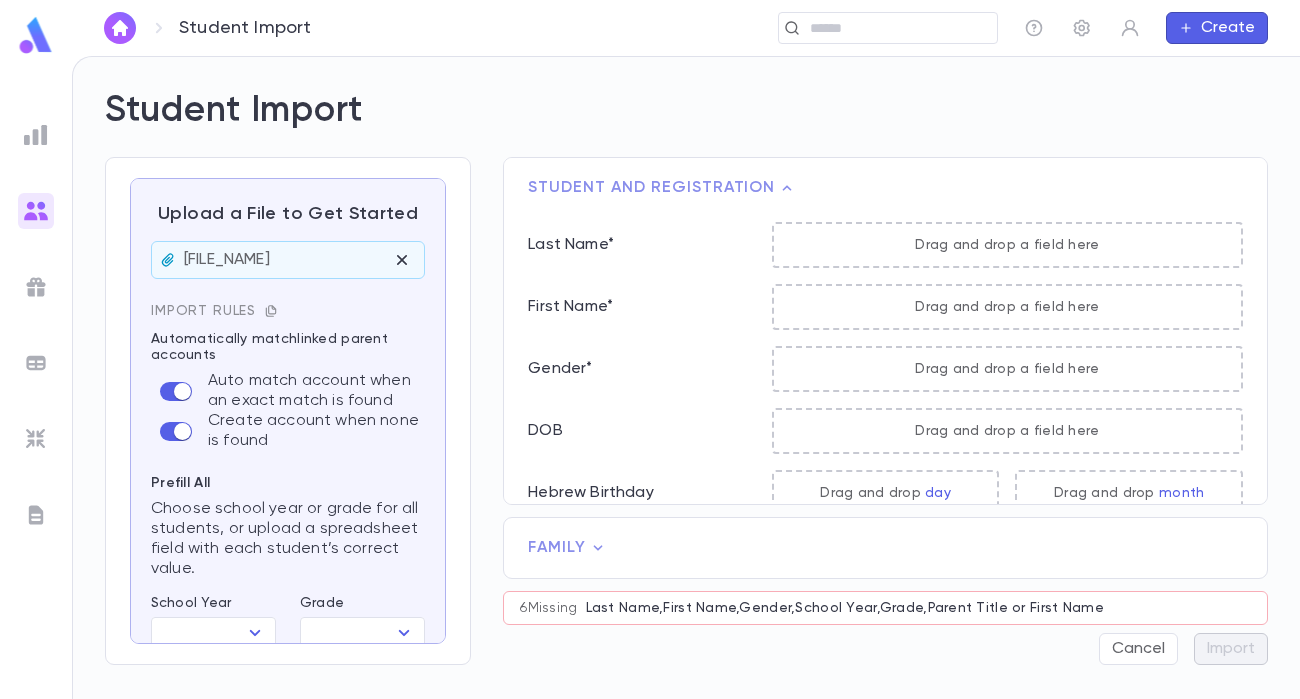 scroll, scrollTop: 188, scrollLeft: 0, axis: vertical 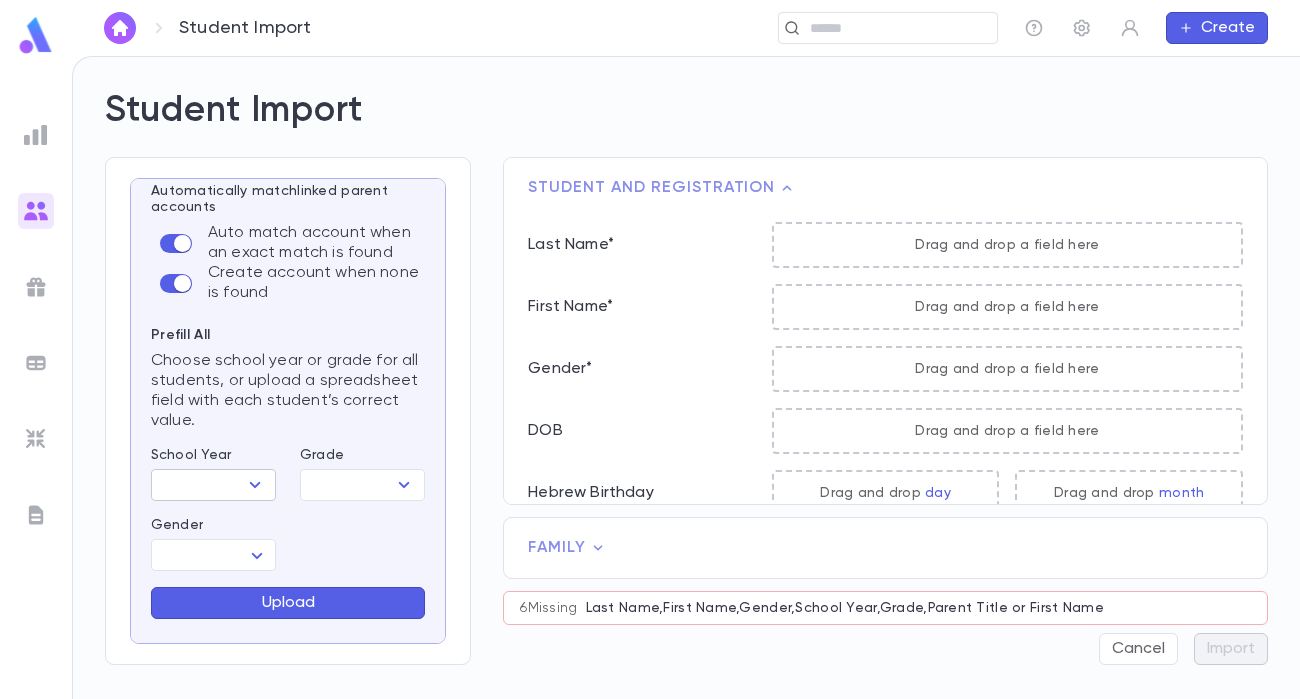 click 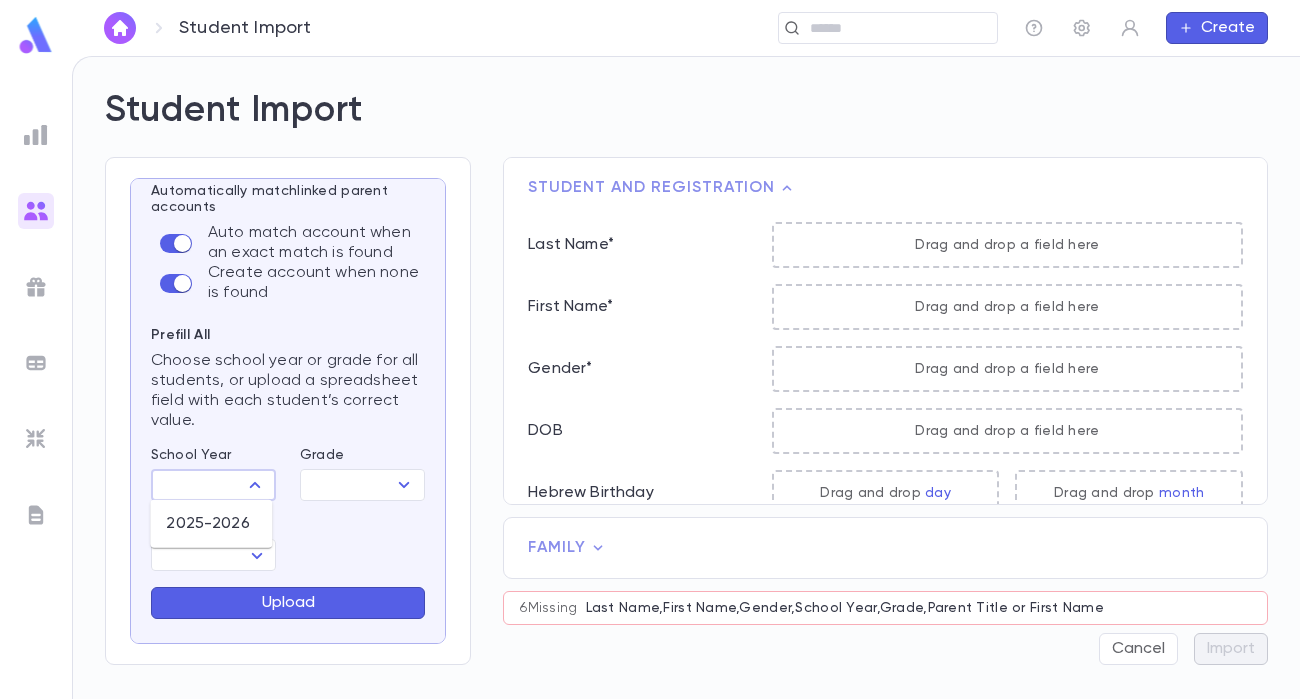 click on "2025-2026" at bounding box center (211, 524) 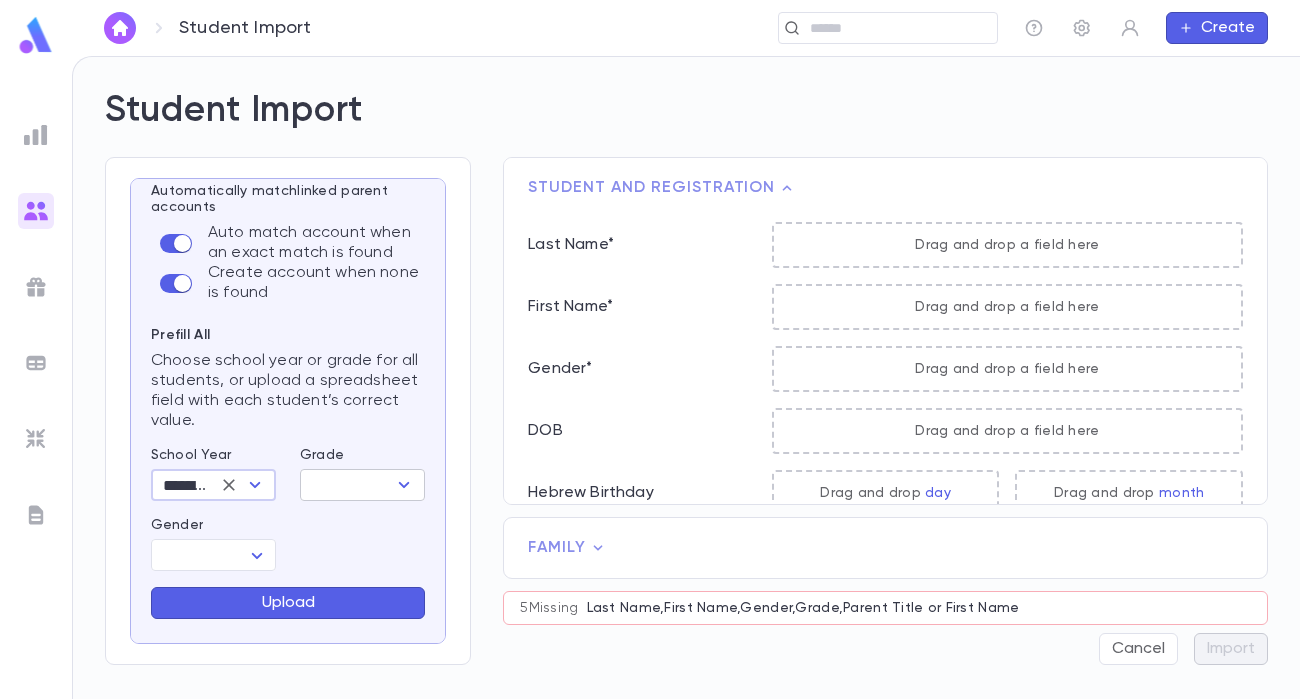 click 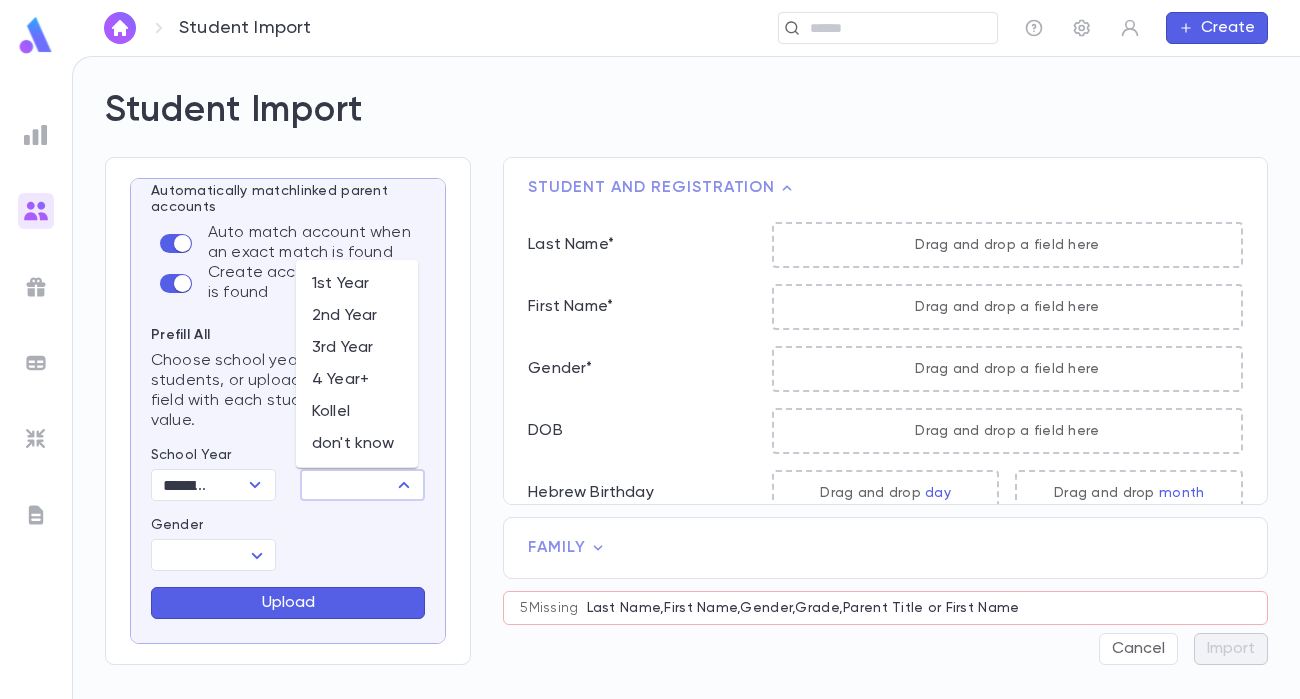 click on "don't know" at bounding box center (357, 444) 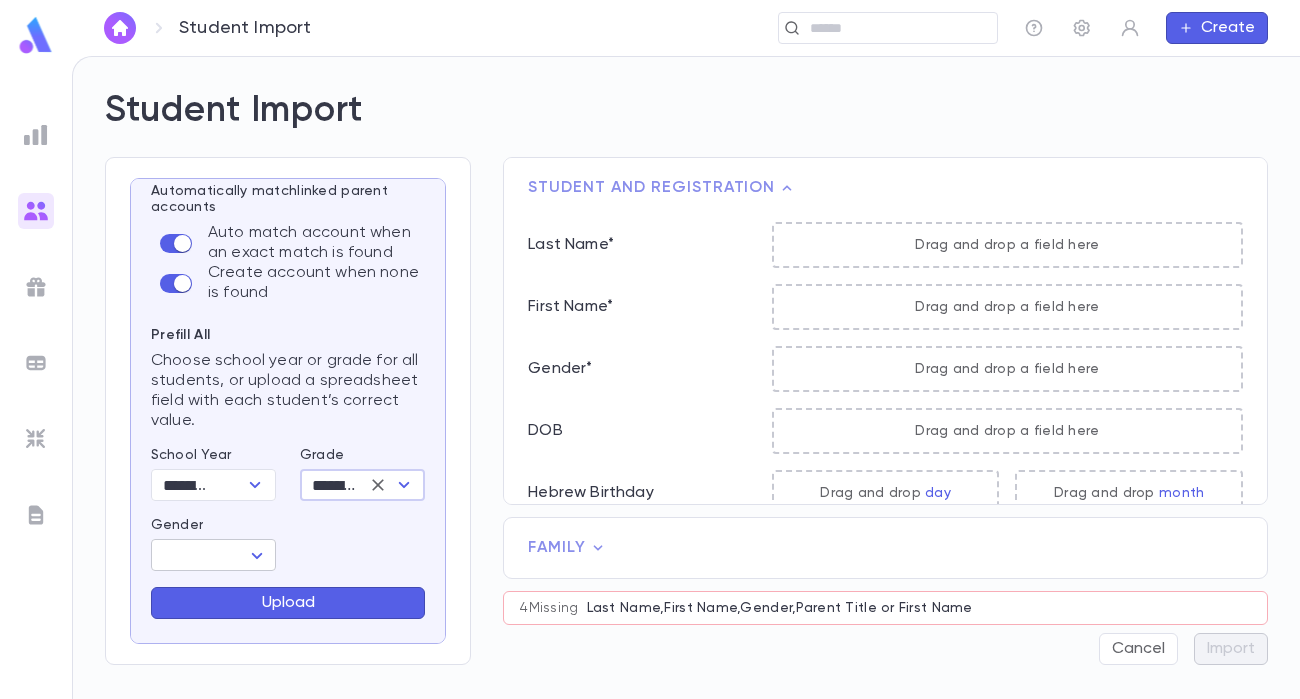 click on "**********" at bounding box center (650, 377) 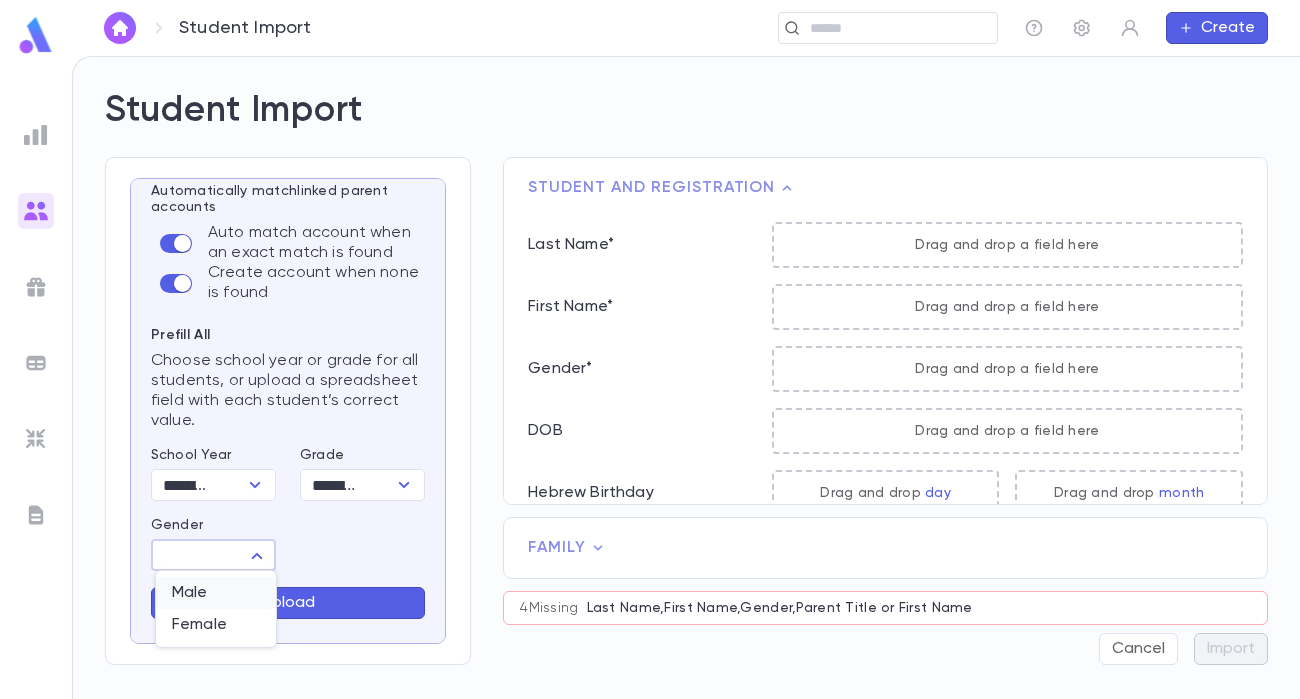 click on "Male" at bounding box center (216, 593) 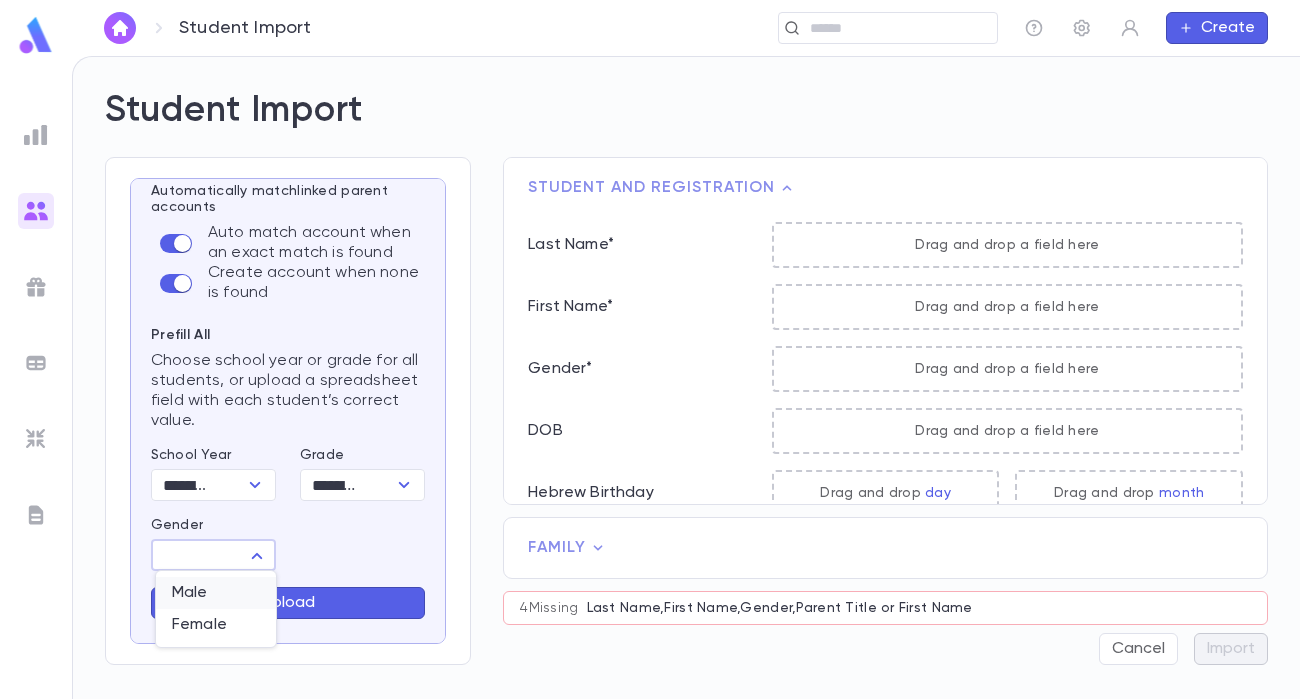 type on "****" 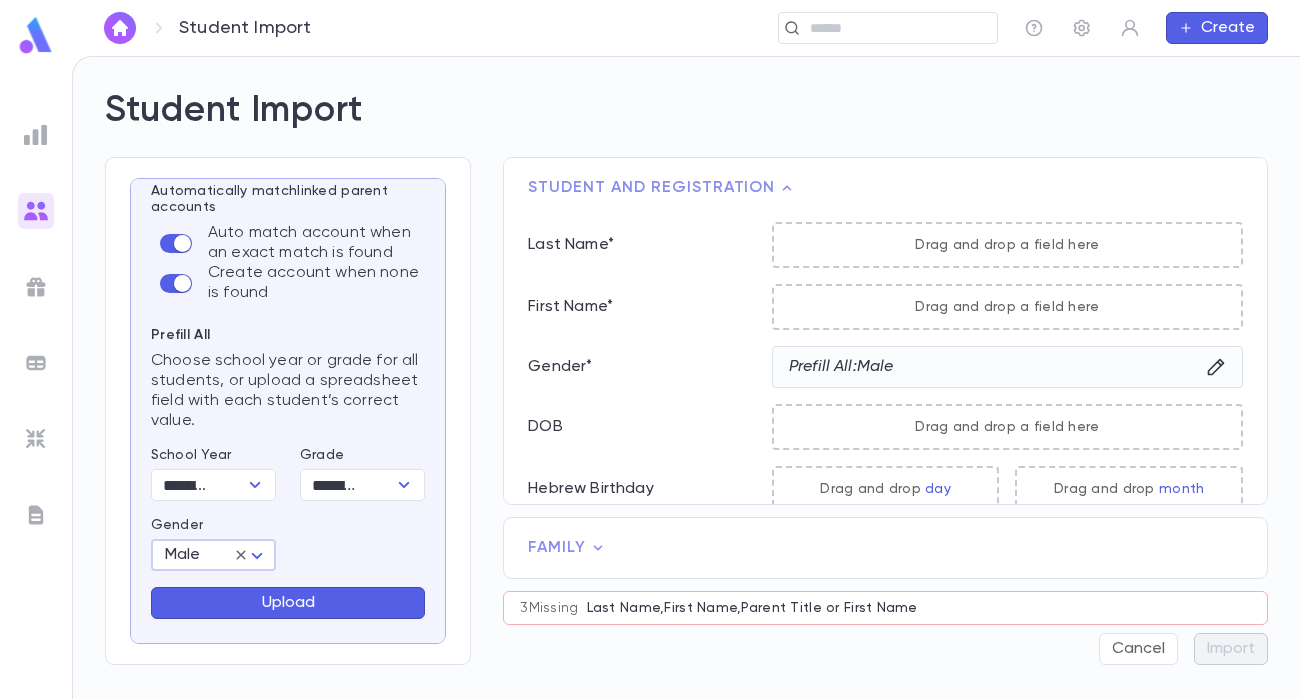 click on "Upload" at bounding box center [288, 603] 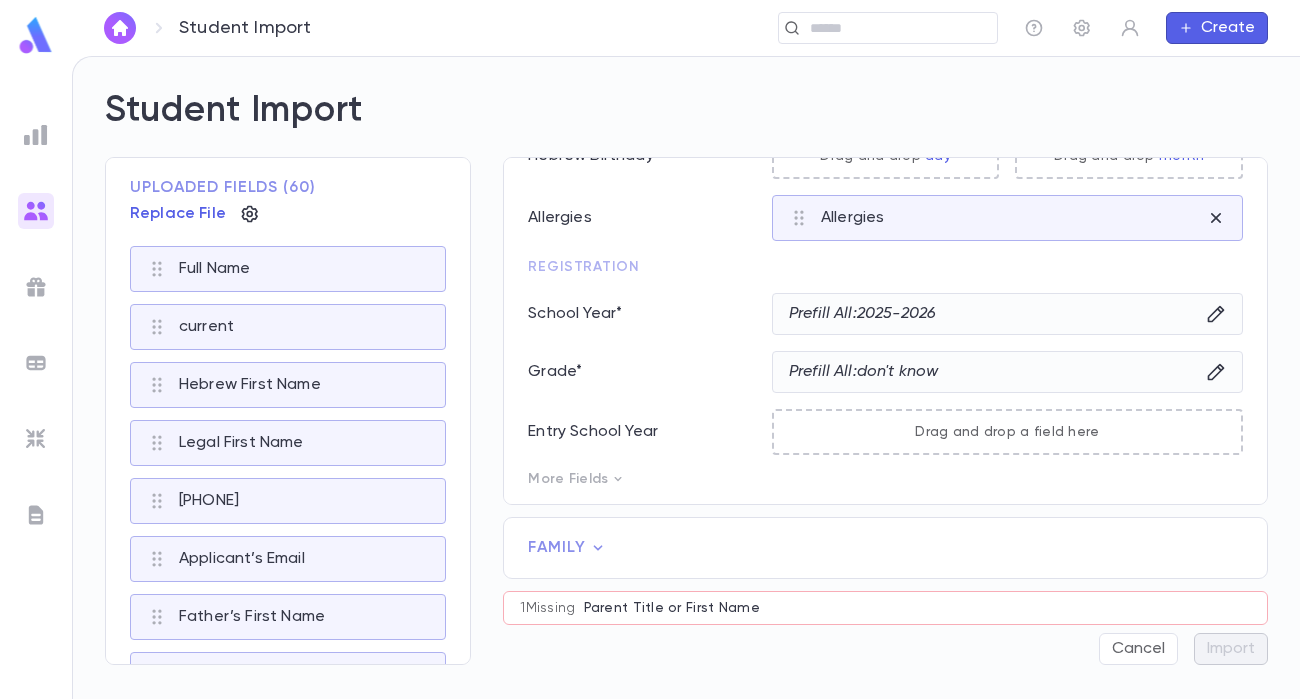 scroll, scrollTop: 334, scrollLeft: 0, axis: vertical 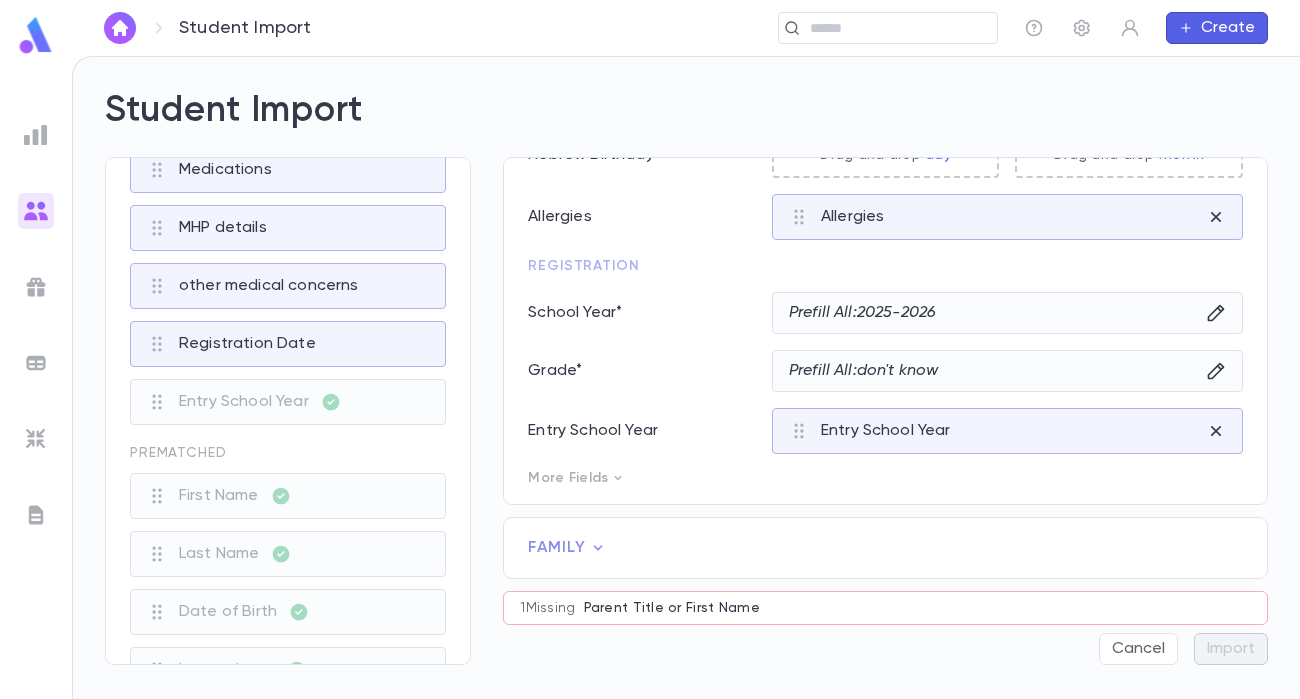 click 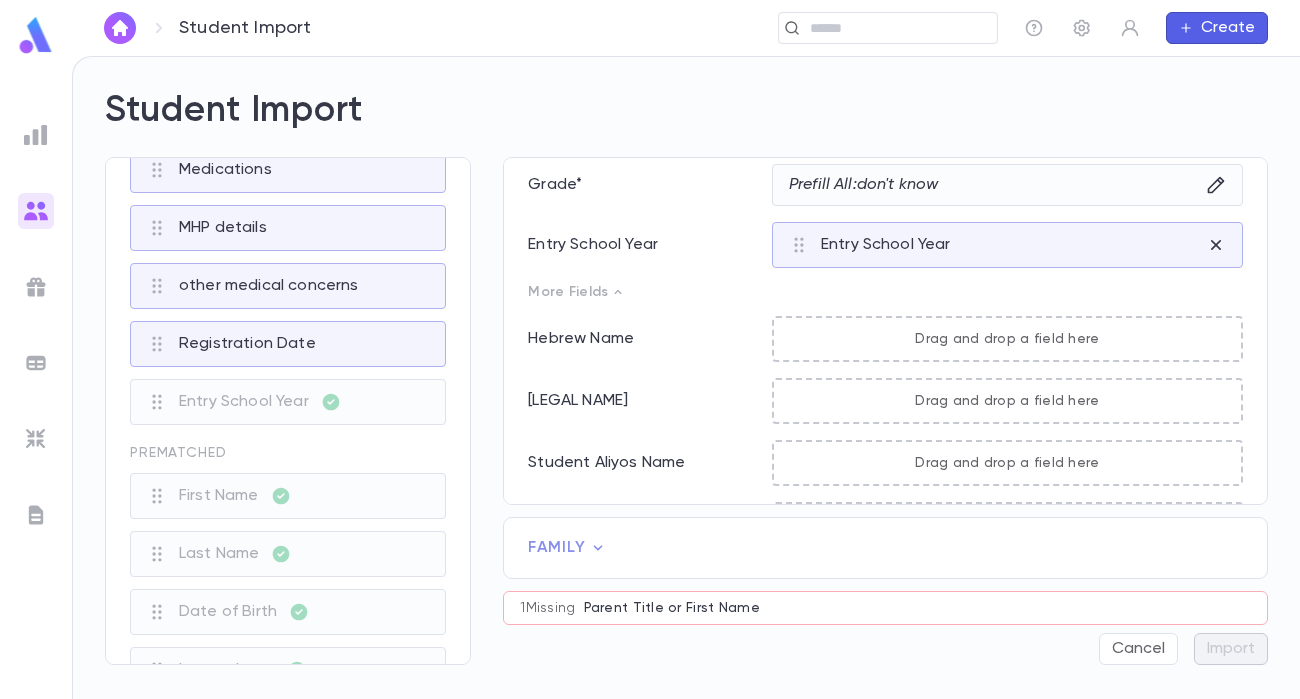 scroll, scrollTop: 526, scrollLeft: 0, axis: vertical 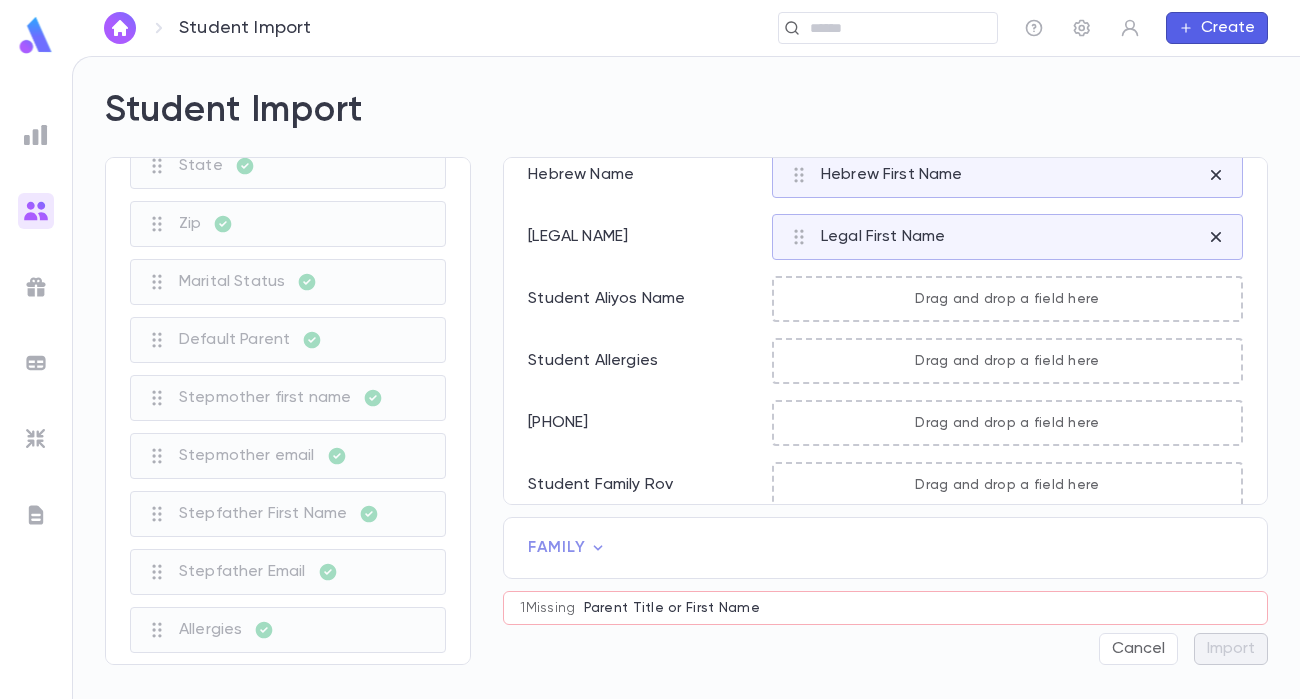 drag, startPoint x: 287, startPoint y: 624, endPoint x: 219, endPoint y: 632, distance: 68.46897 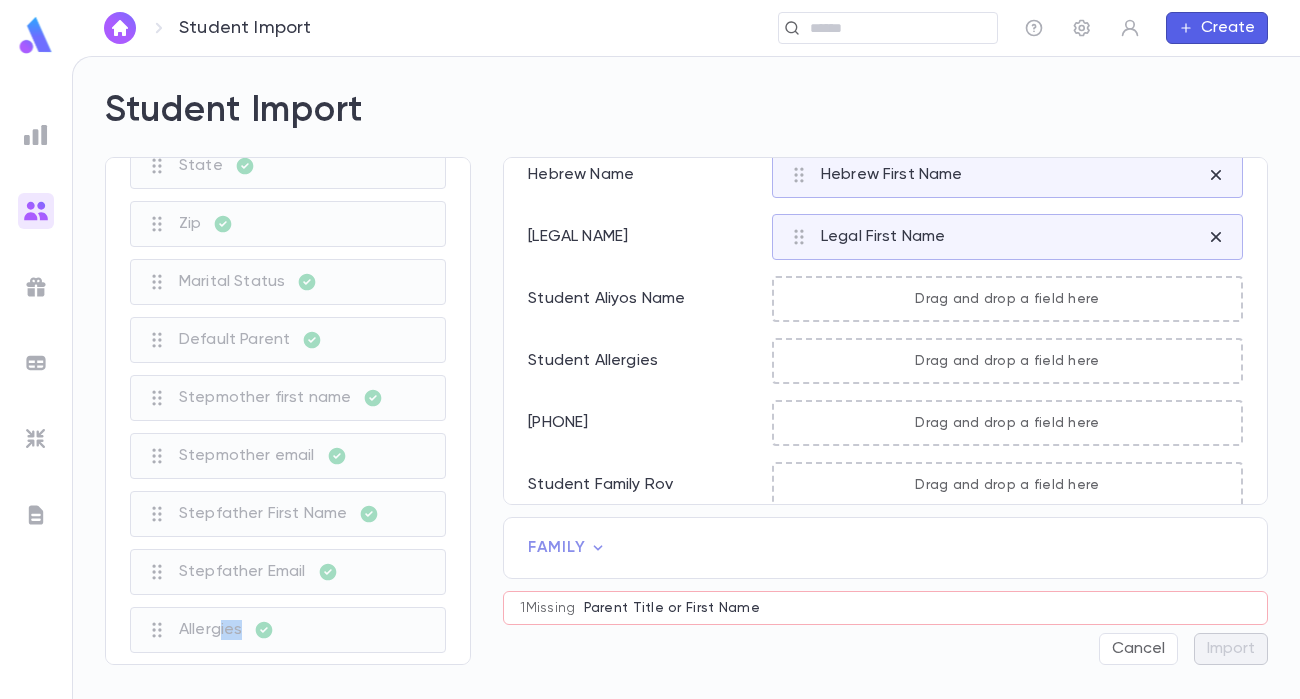 click on "Full Name current Hebrew First Name Legal First Name Applicant’s Phone Number Applicant’s Email Father’s First Name Father’s Last Name Father's Marital Status Father’s cellphone number Father’s email address Father’s occupation Father’s employer Mother's First Name Mother's Last Name Mother's Maiden Name Mother's Marital Status Mother’s cell phone number Mother’s email address Mother’s occupation Mother’s employer Parents Street Address Parents City Parents State Parents Zip Father Street Address Father City Father State Father Zip Mother Street Address Mother City Mother State Mother Zip Stepmother phone Stepfather Phone Insurance company Insurance Policy # Emergency Contact Name Emergency Contact Phone Emergency Contact Relationship & City Medications MHP details other medical concerns Registration Date Entry School Year Prematched First Name Last Name Date of Birth home phone Street Address City State Zip Marital Status Default Parent Allergies" at bounding box center [288, 411] 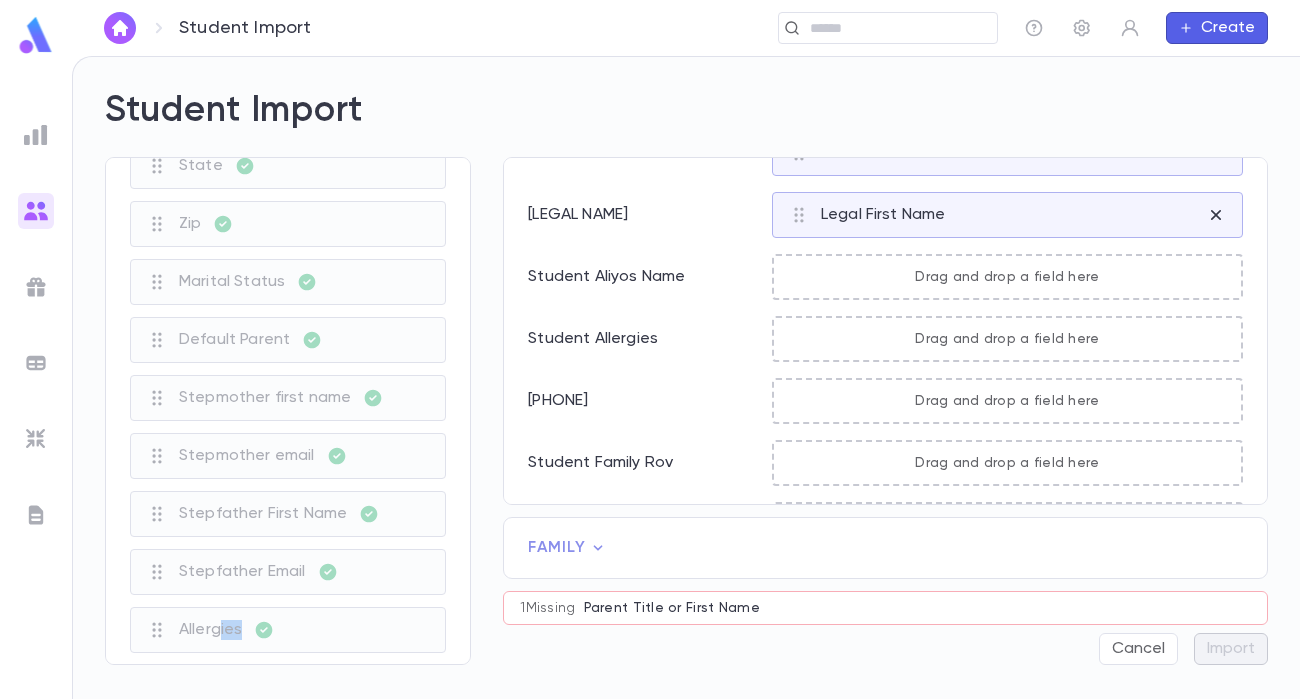 scroll, scrollTop: 709, scrollLeft: 0, axis: vertical 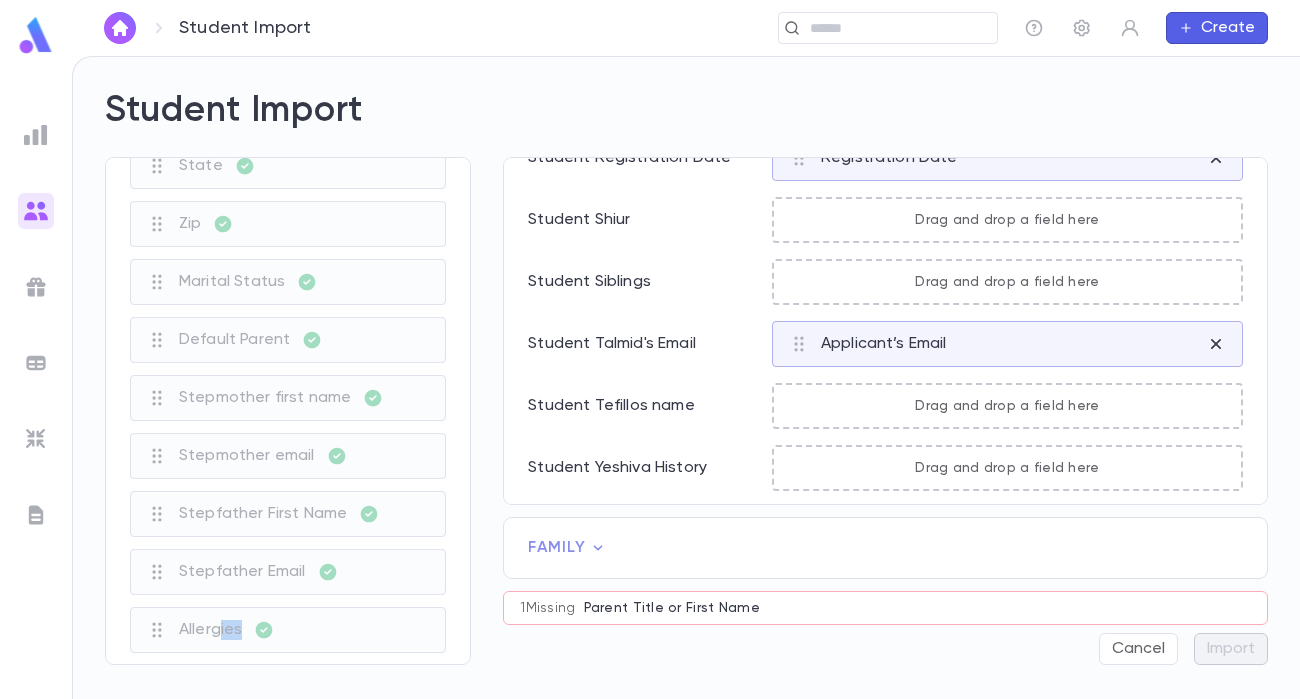 click 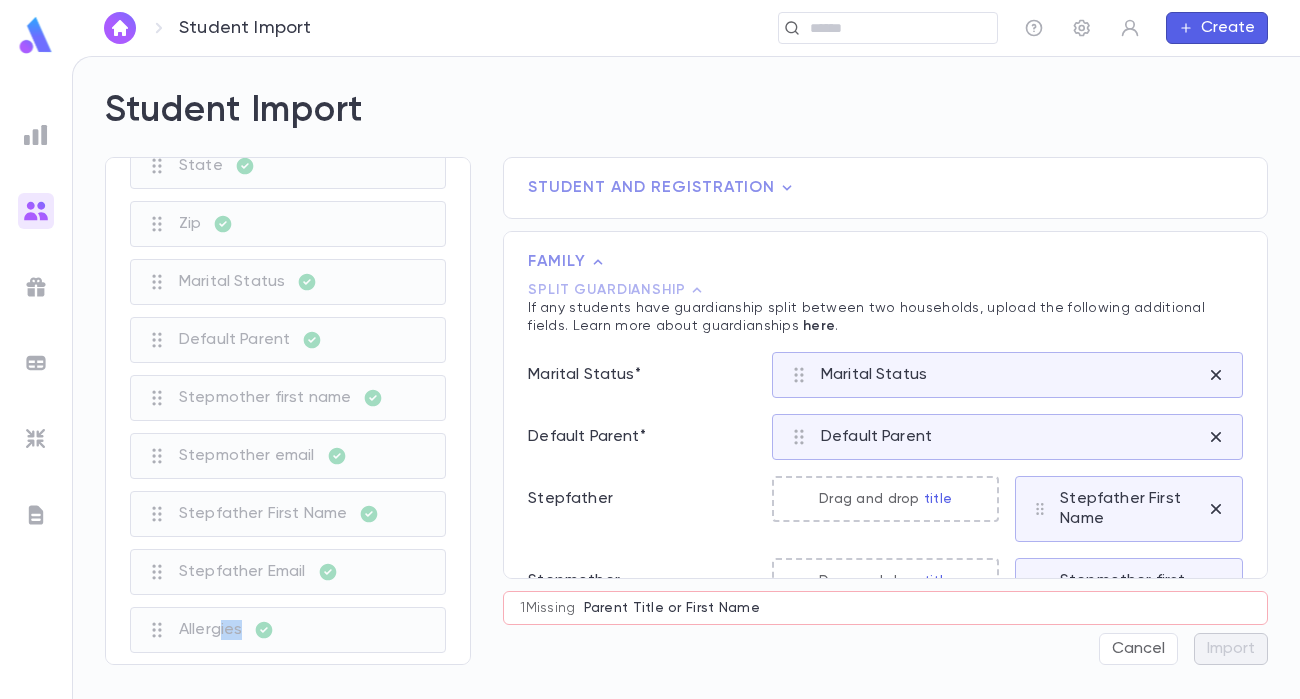 scroll, scrollTop: 0, scrollLeft: 0, axis: both 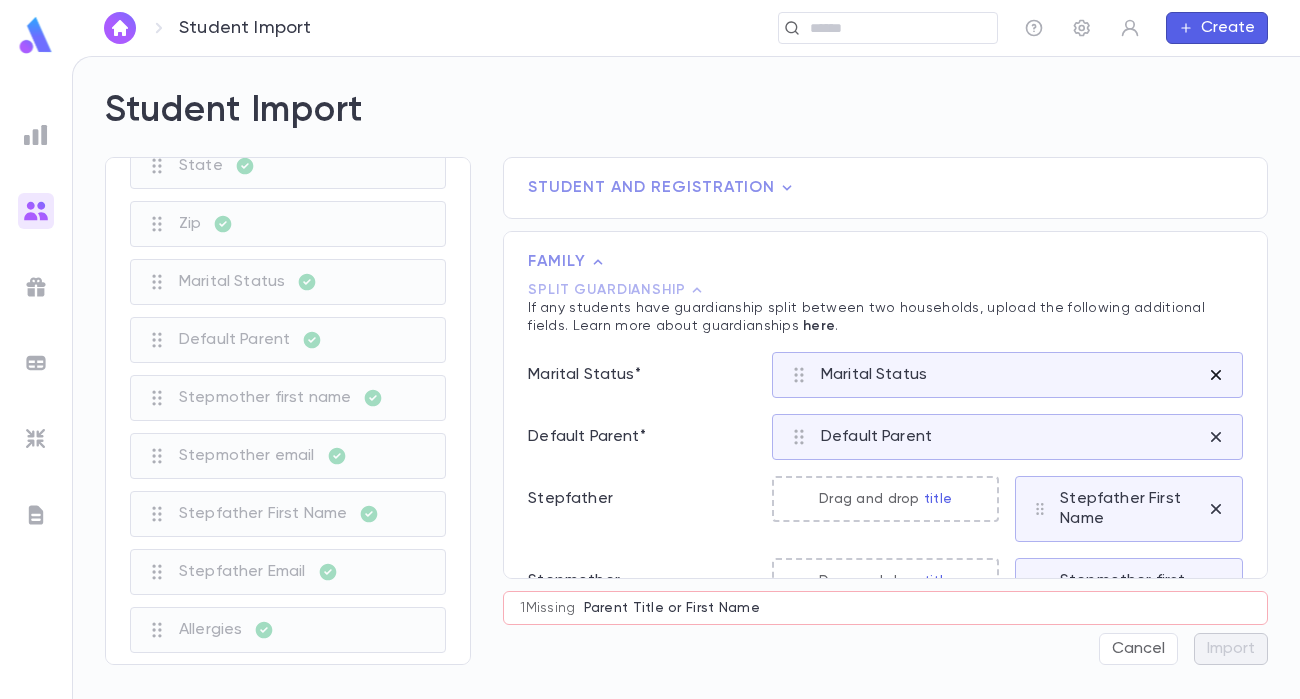 click 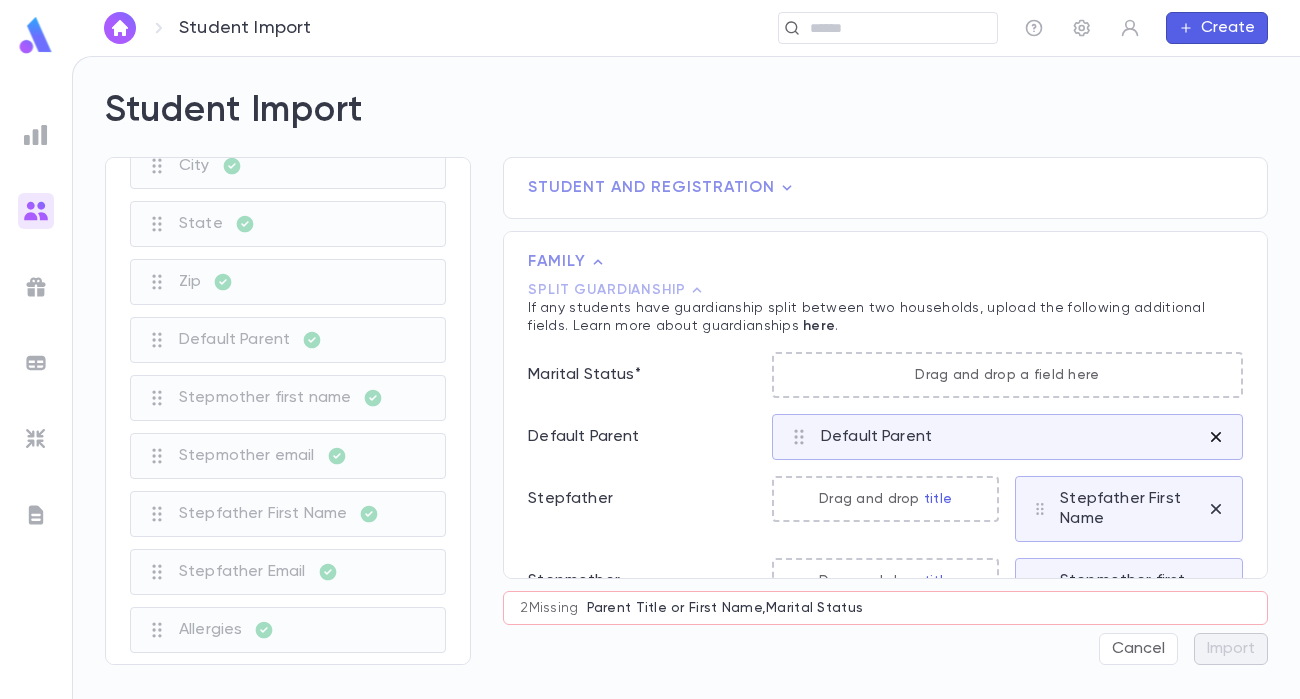 click 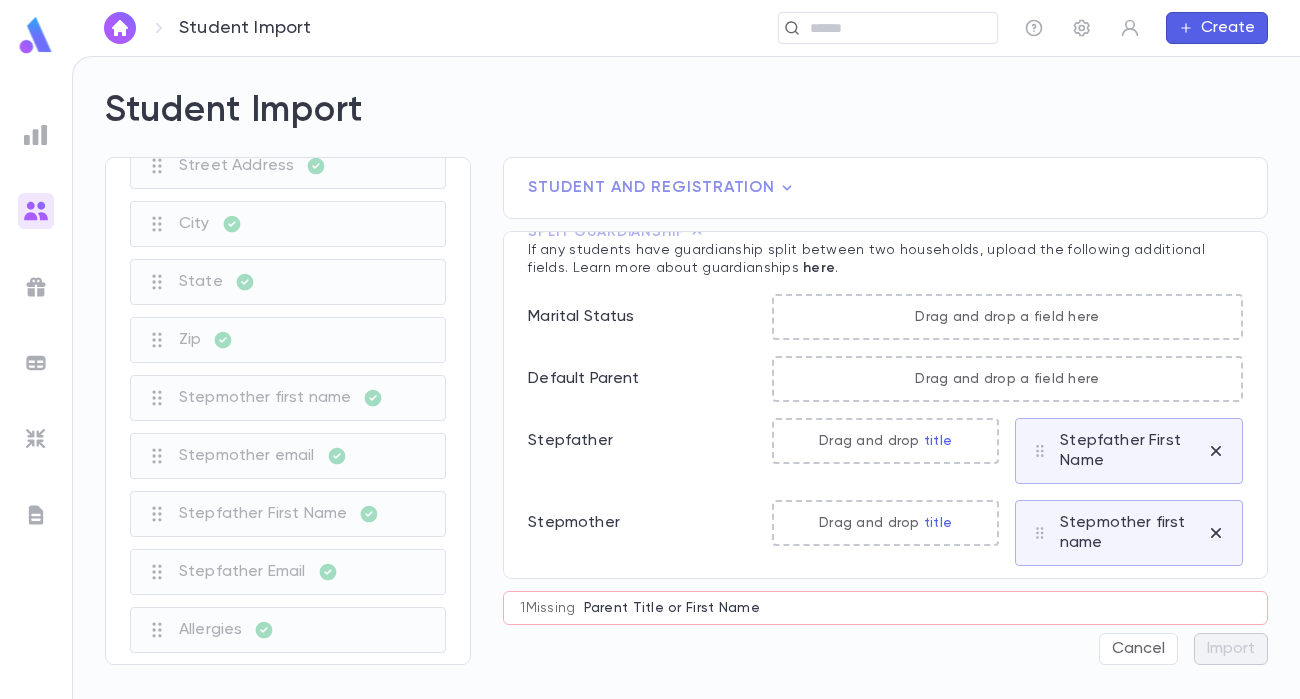 scroll, scrollTop: 66, scrollLeft: 0, axis: vertical 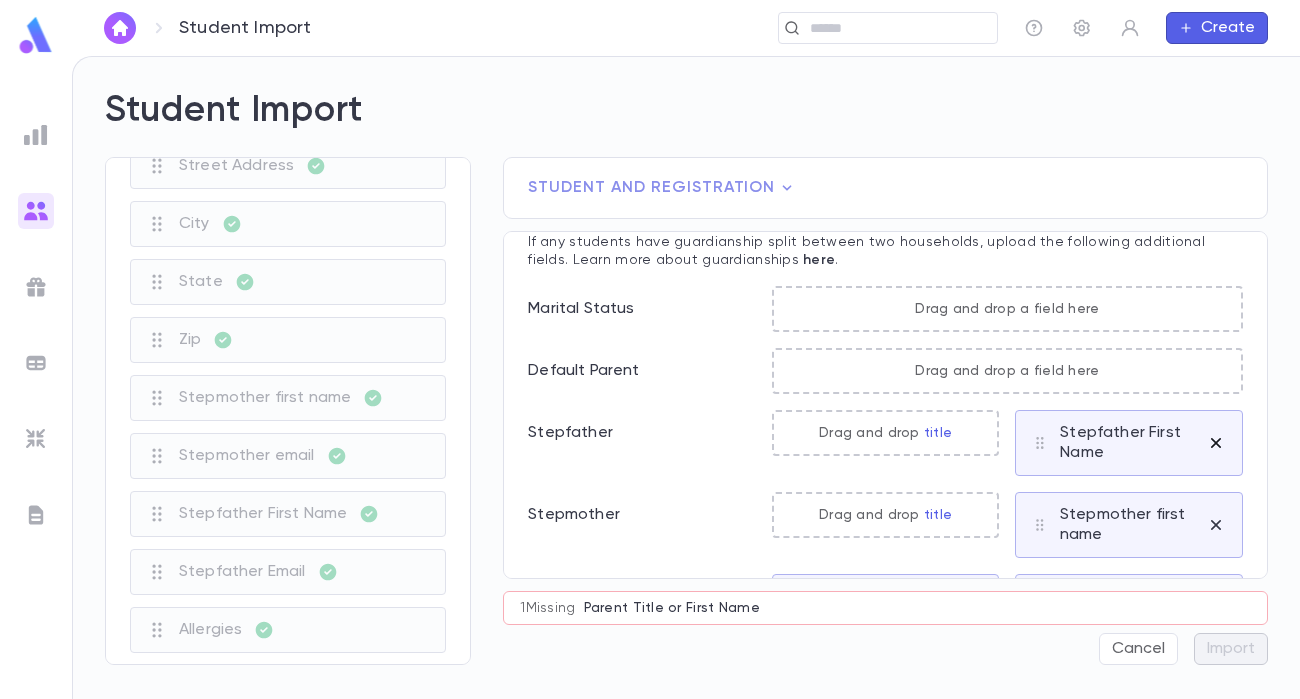 click 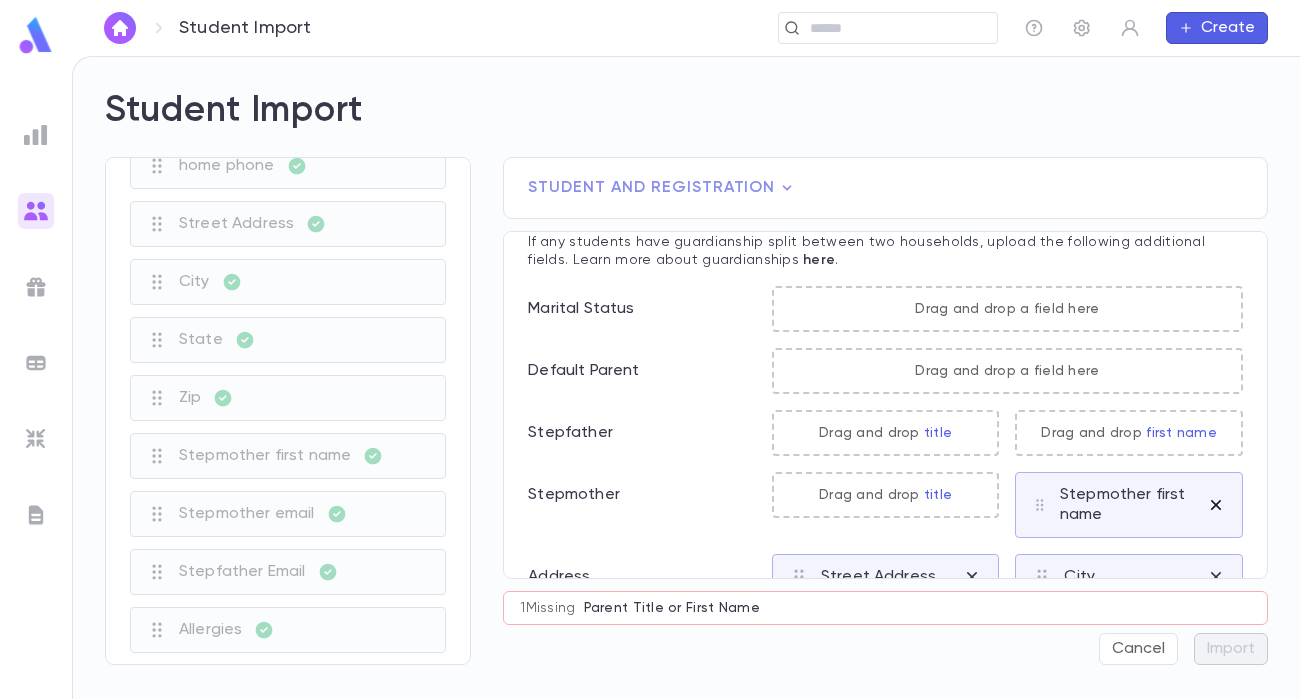 click 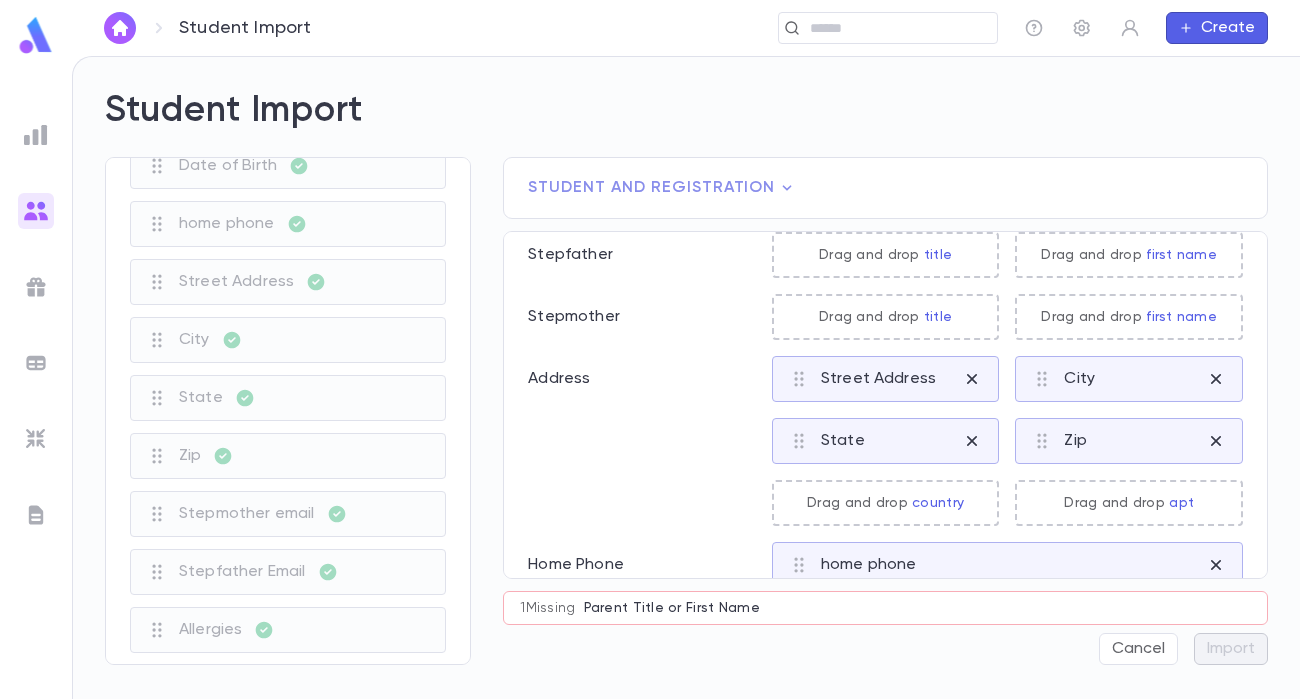 scroll, scrollTop: 280, scrollLeft: 0, axis: vertical 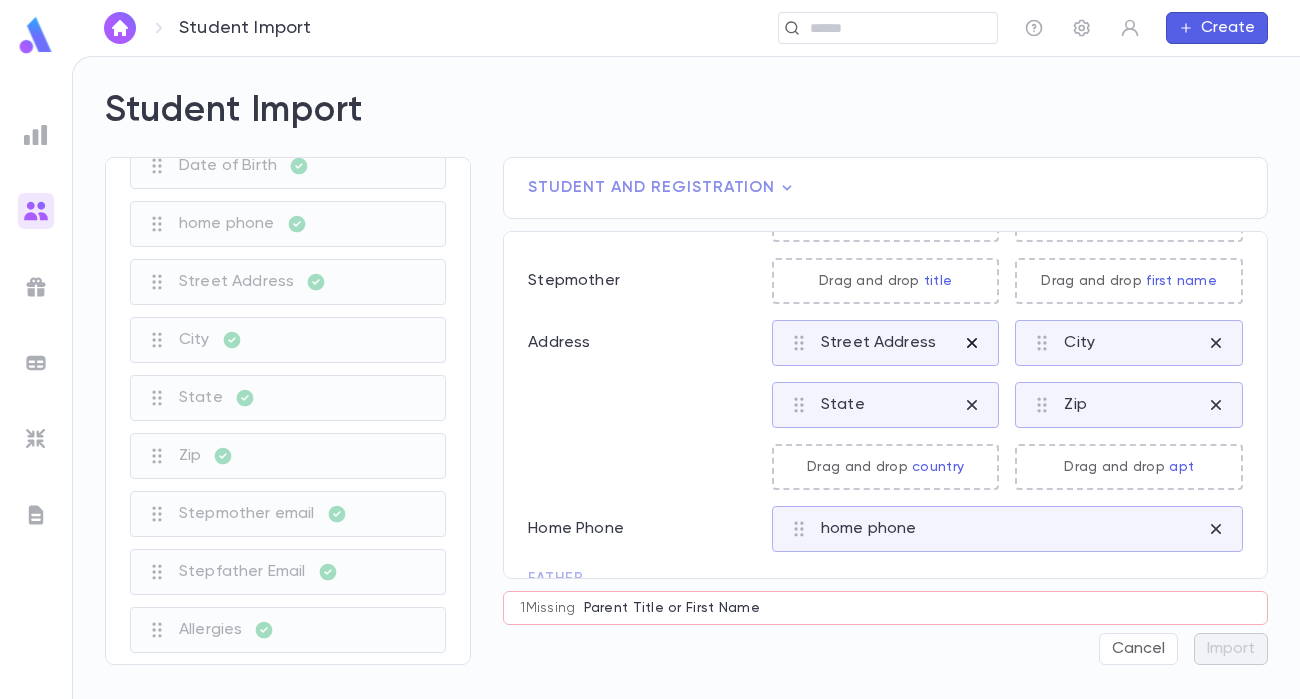 click 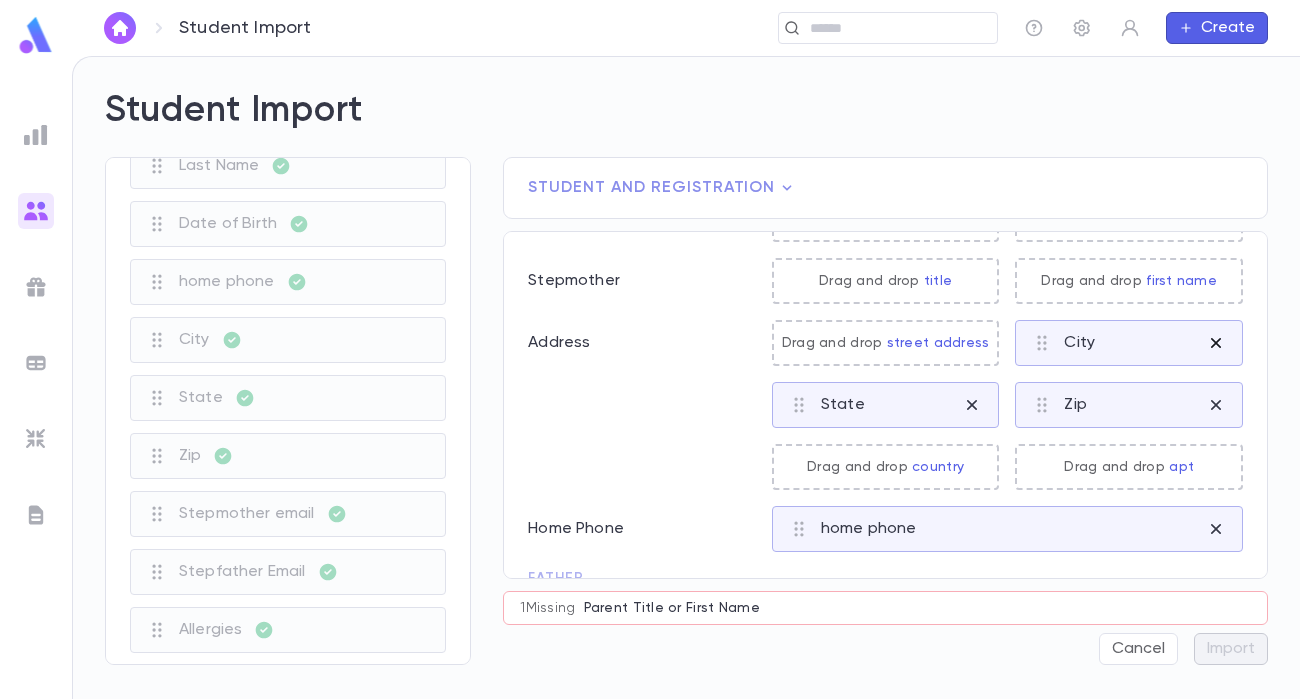 click 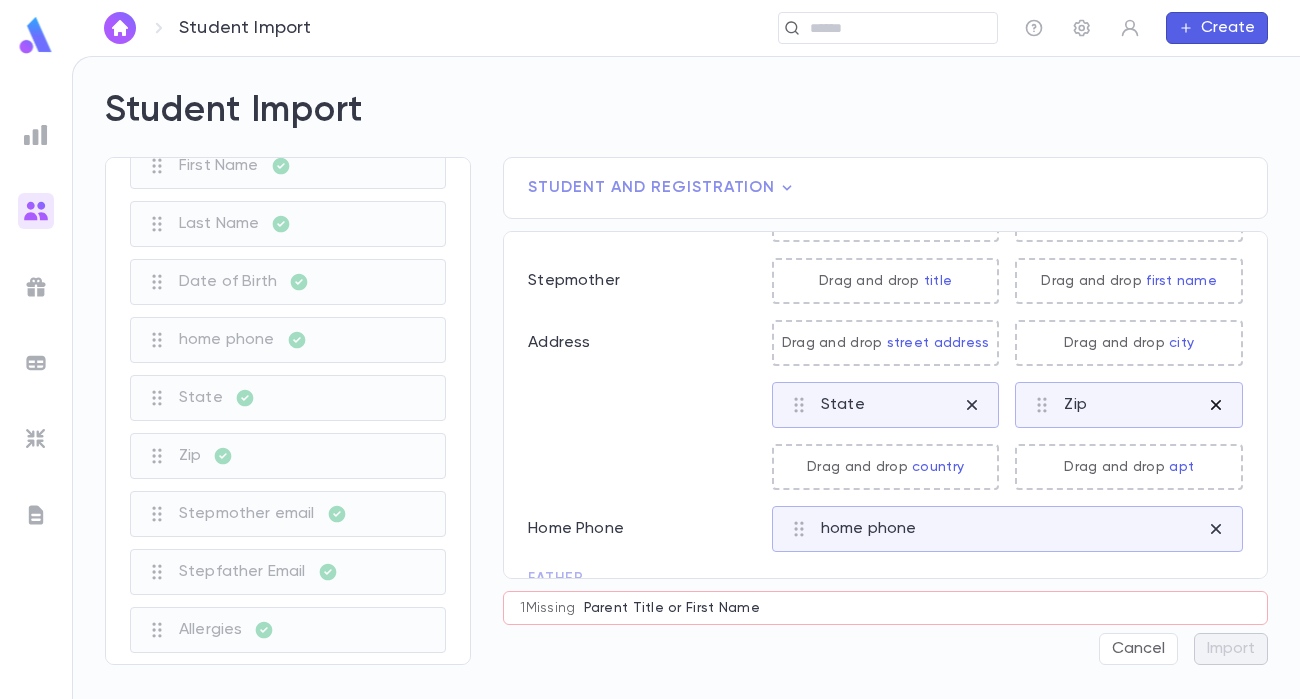 click 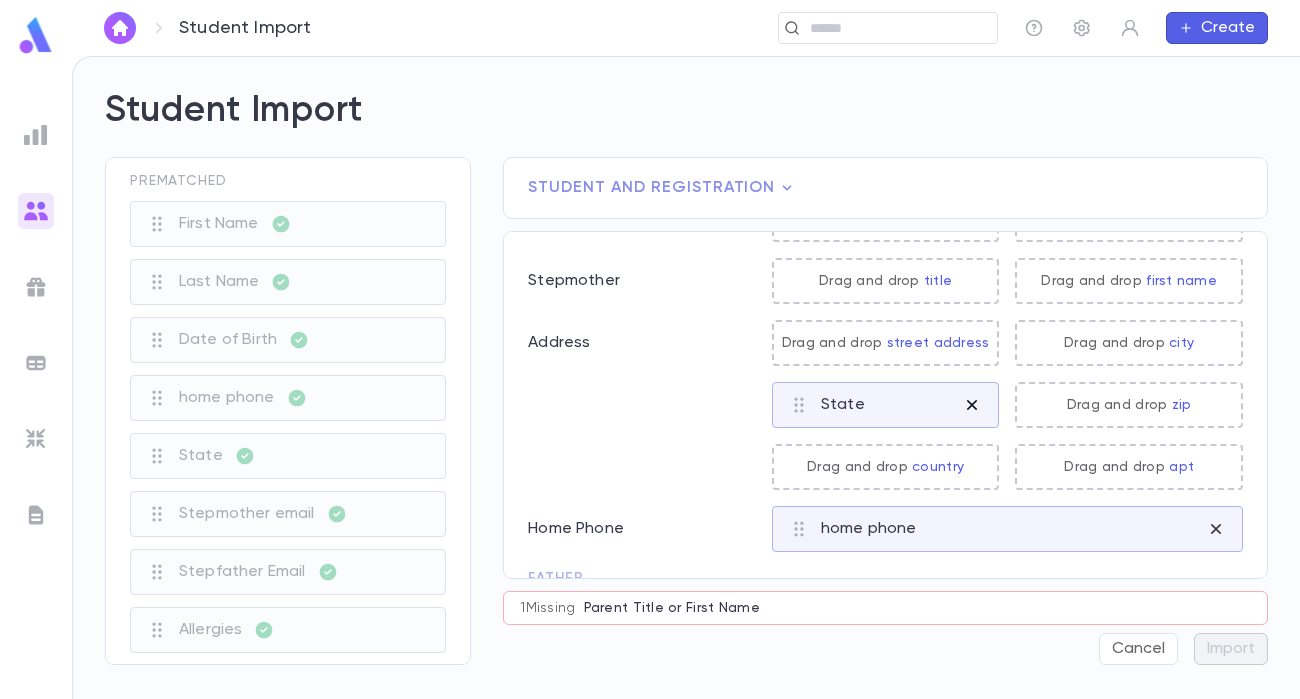 click 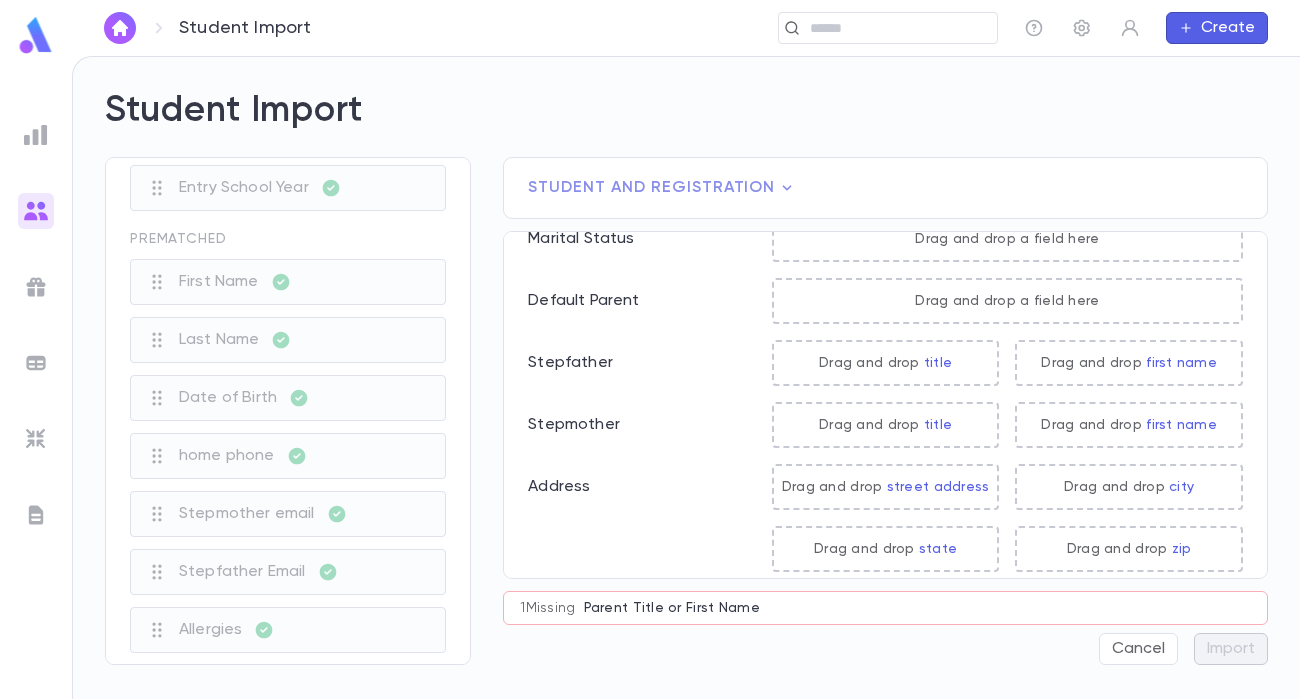 scroll, scrollTop: 0, scrollLeft: 0, axis: both 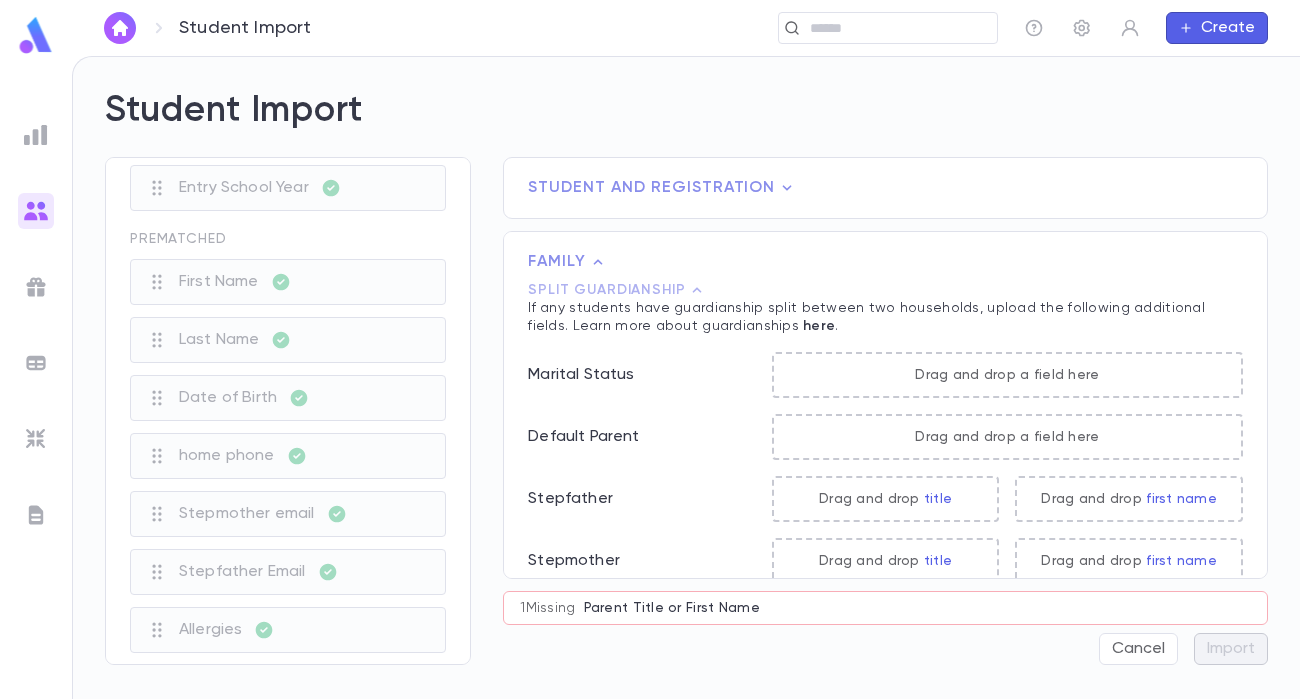 click 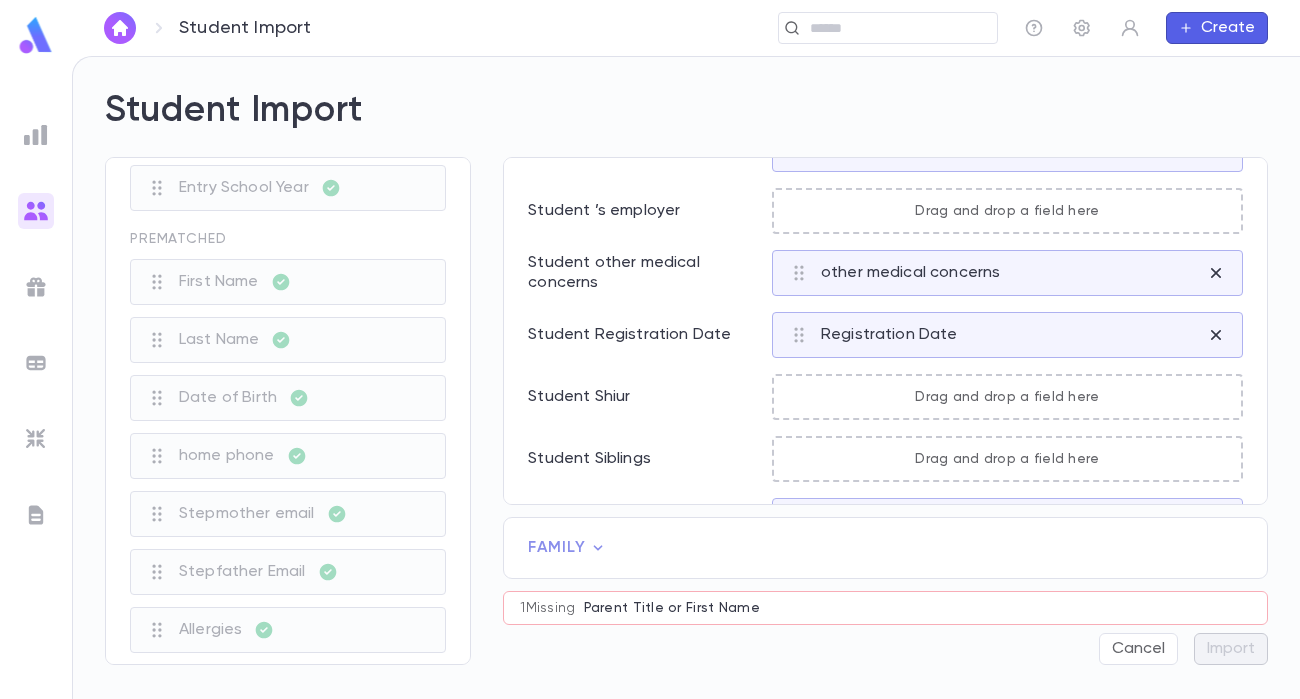 scroll, scrollTop: 1693, scrollLeft: 0, axis: vertical 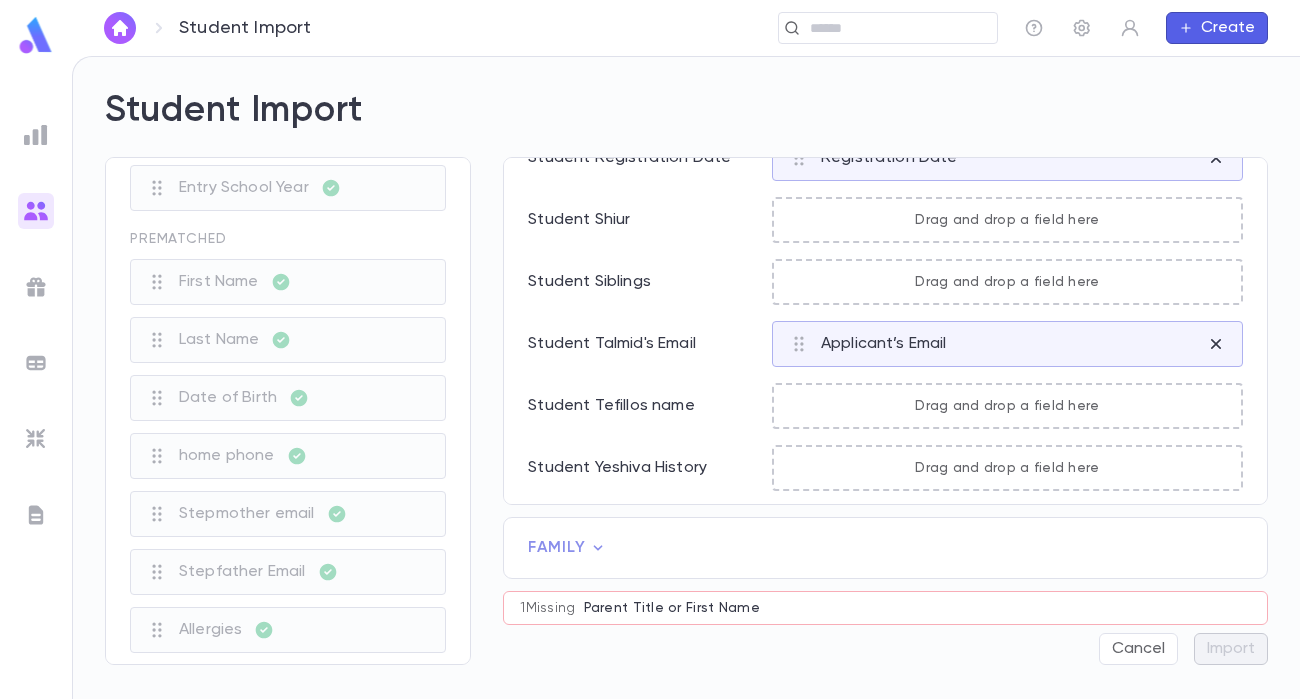 click 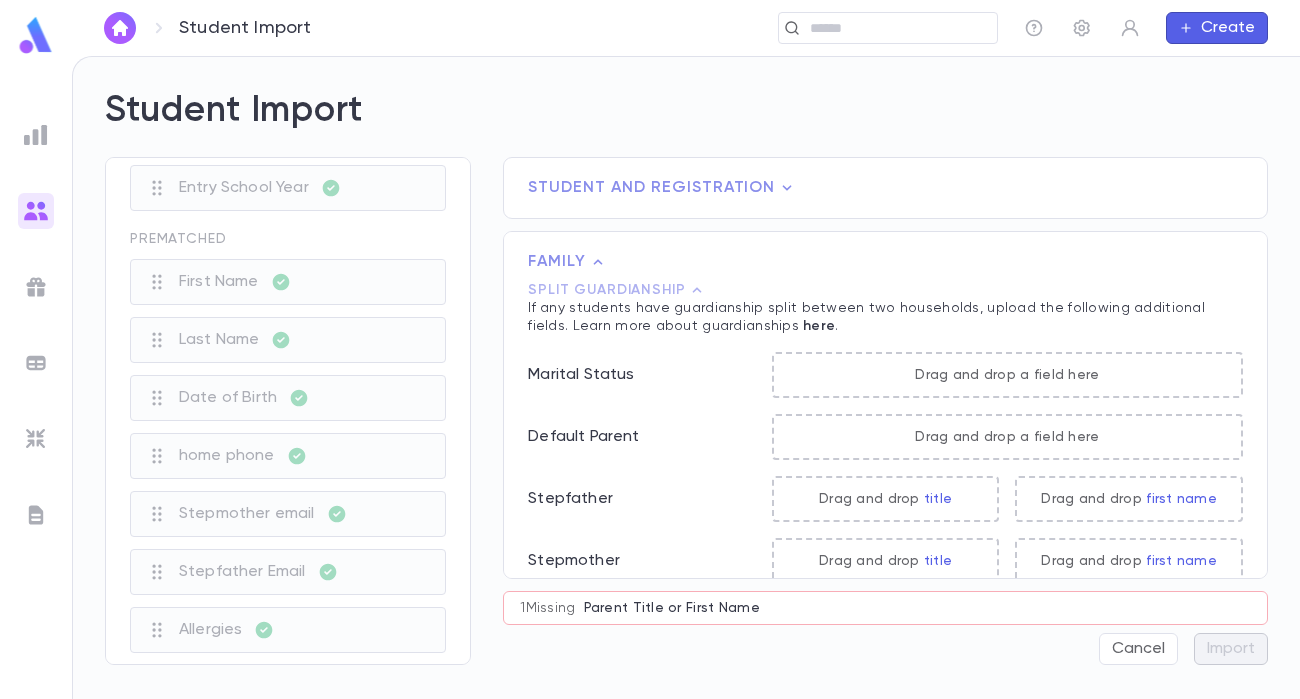 scroll, scrollTop: 0, scrollLeft: 0, axis: both 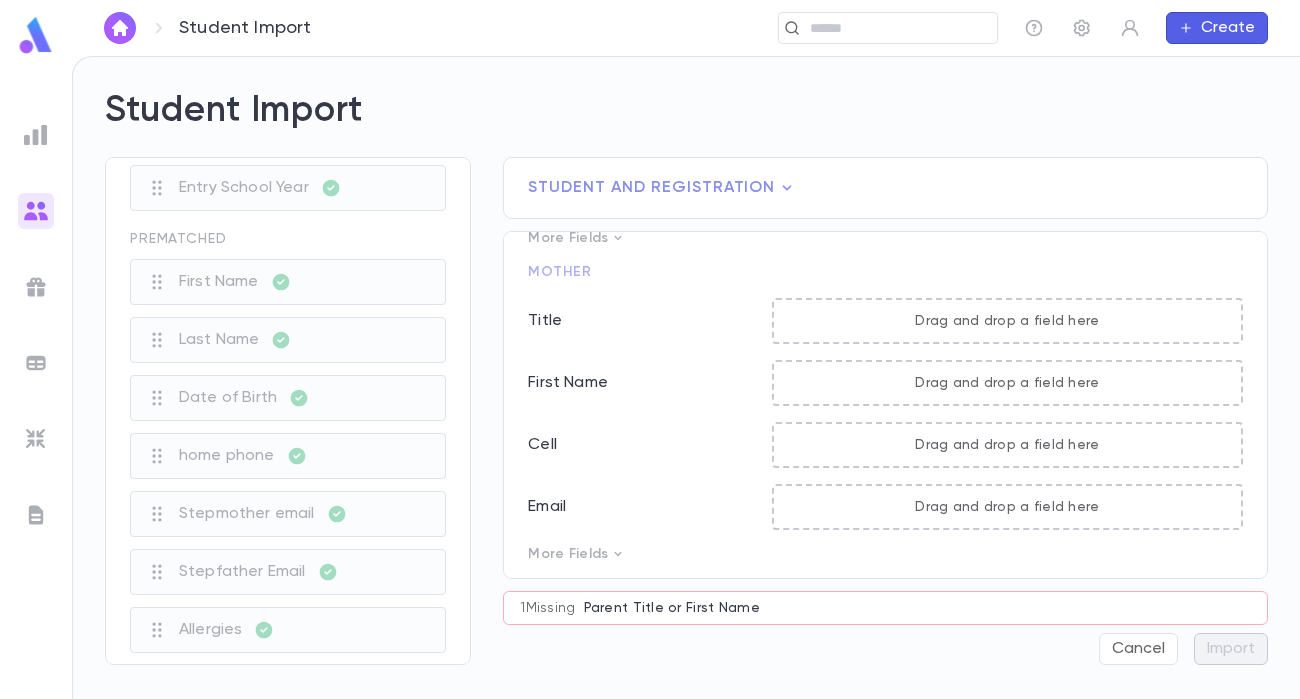click 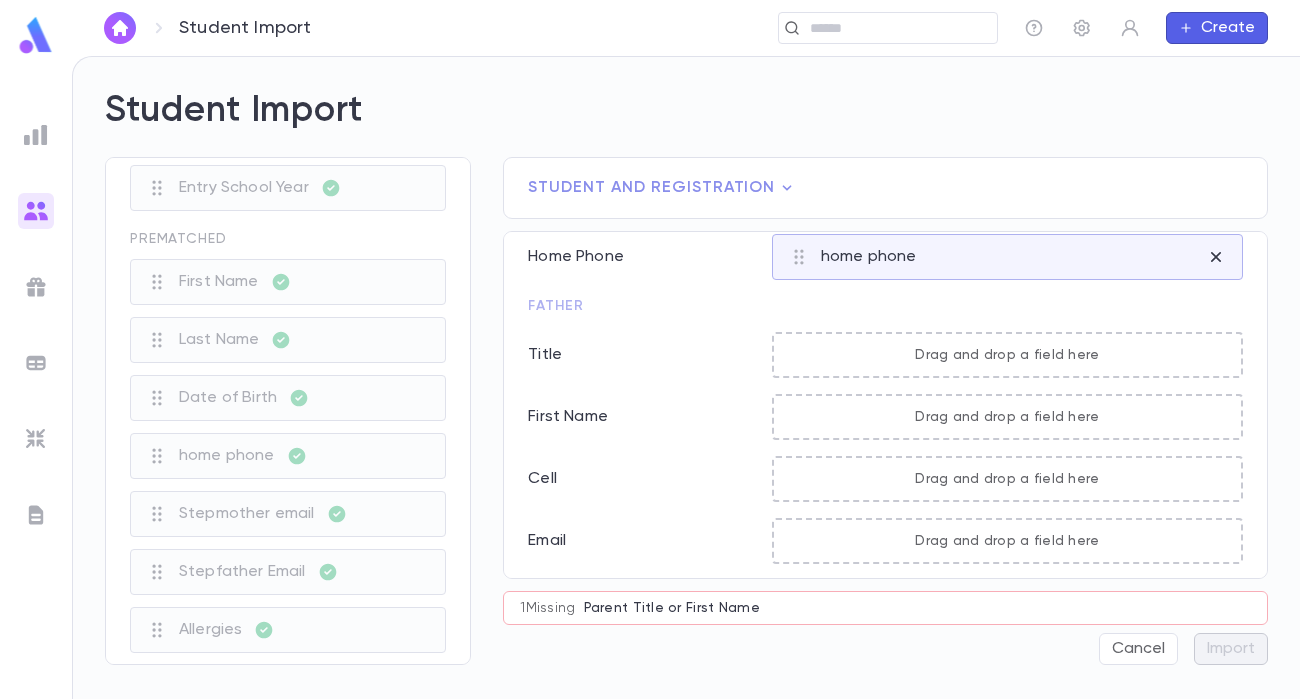 scroll, scrollTop: 547, scrollLeft: 0, axis: vertical 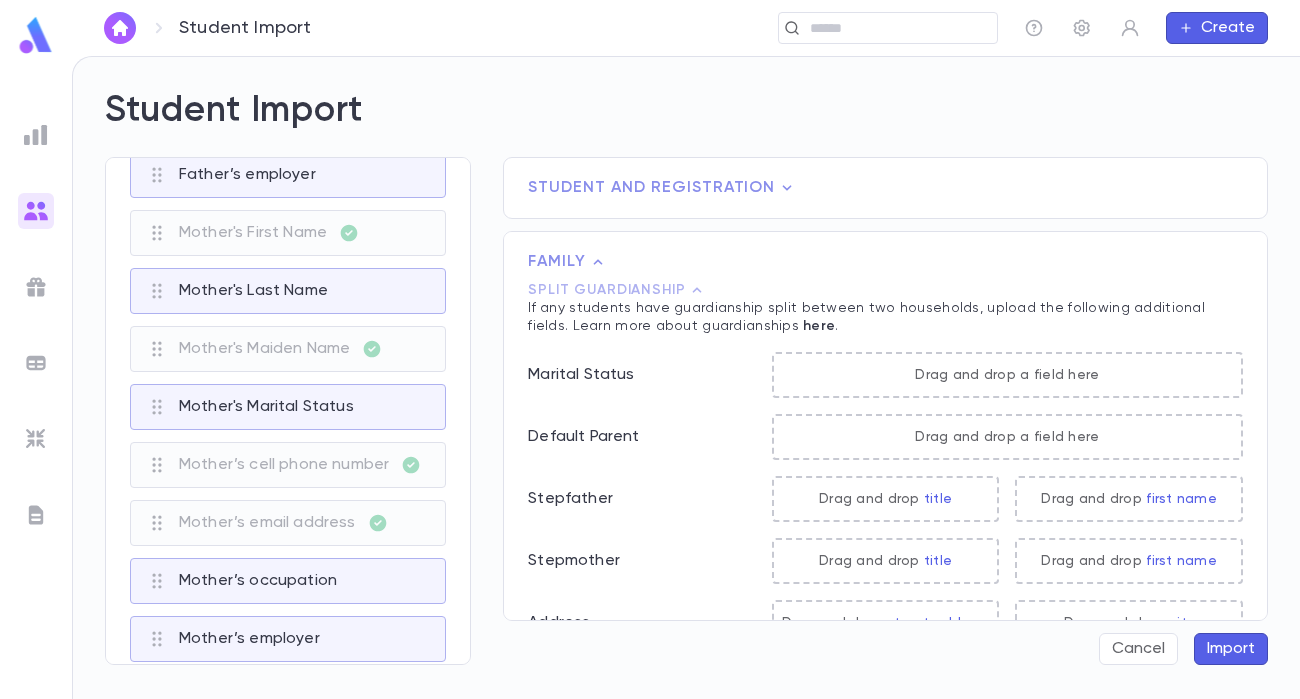 click on "Import" at bounding box center (1231, 649) 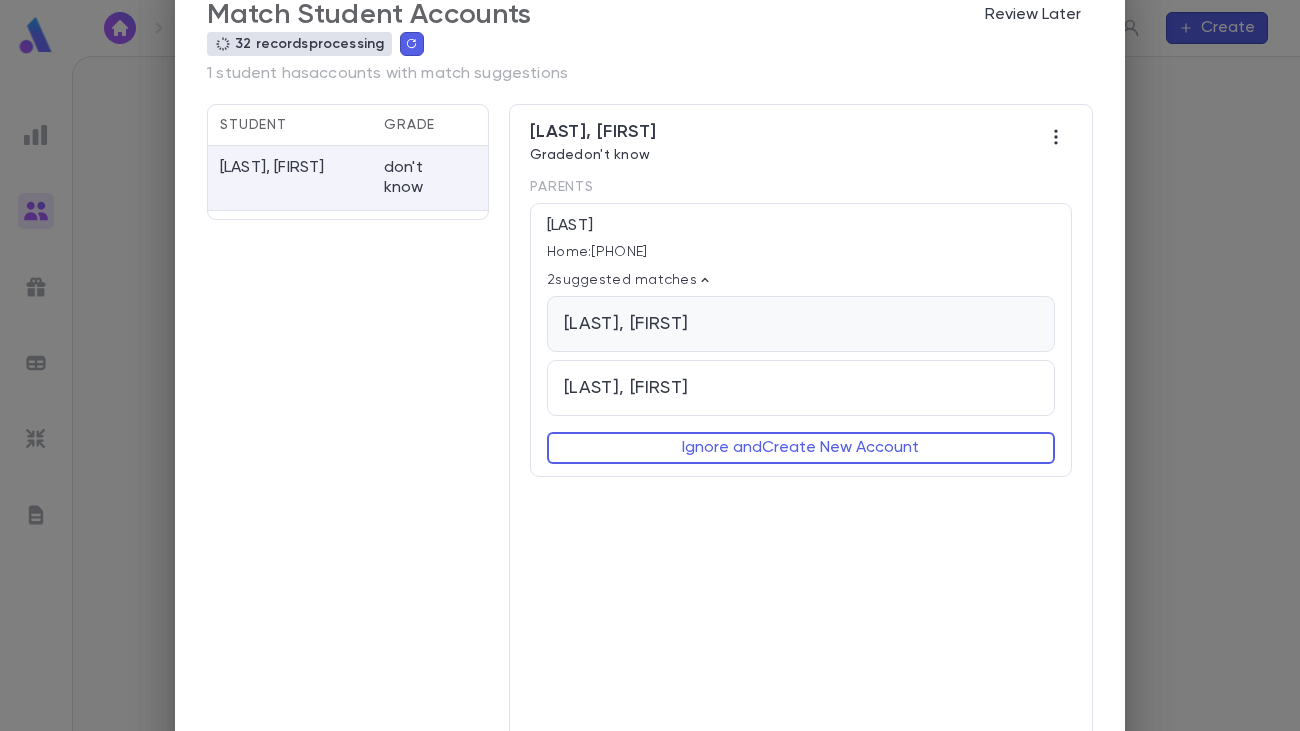 click on "[LAST], [FIRST] Email [EMAIL] • [FIRST] [LAST] Phone [PHONE] • [FIRST] [LAST]" at bounding box center (801, 324) 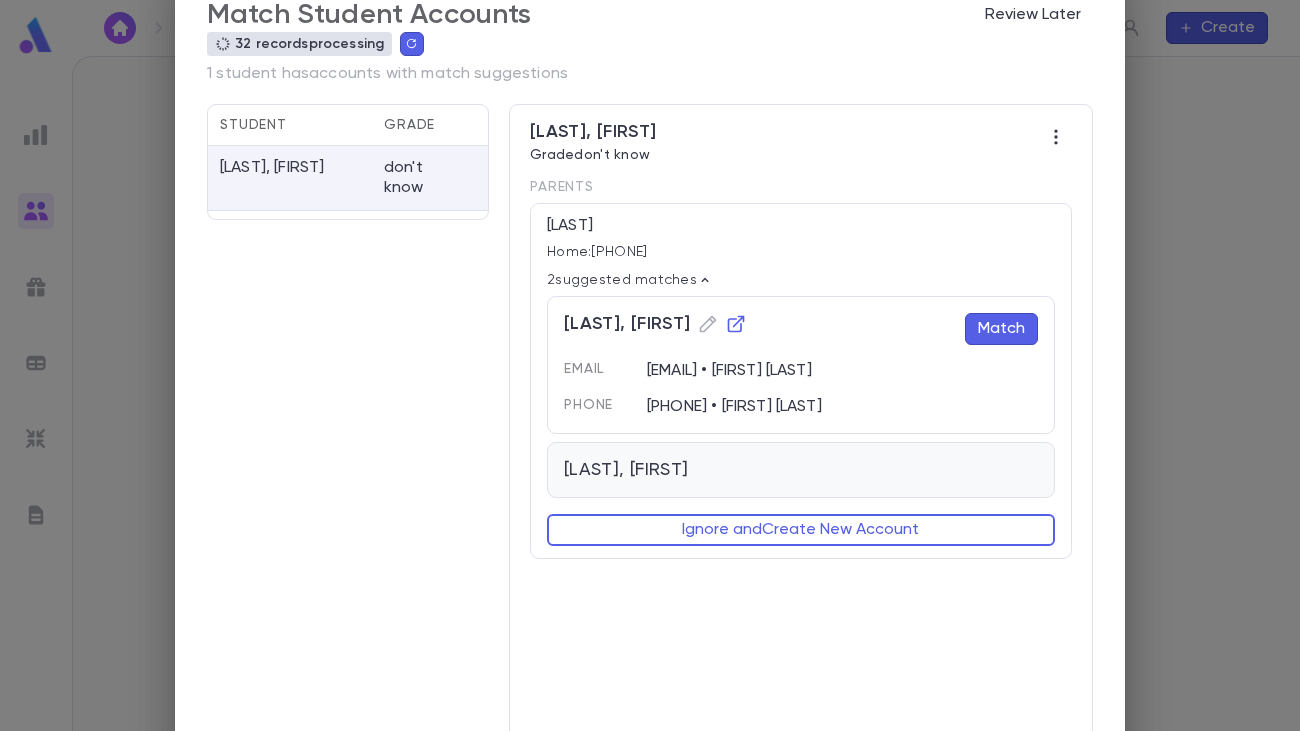 click on "[LAST], [FIRST]" at bounding box center (801, 470) 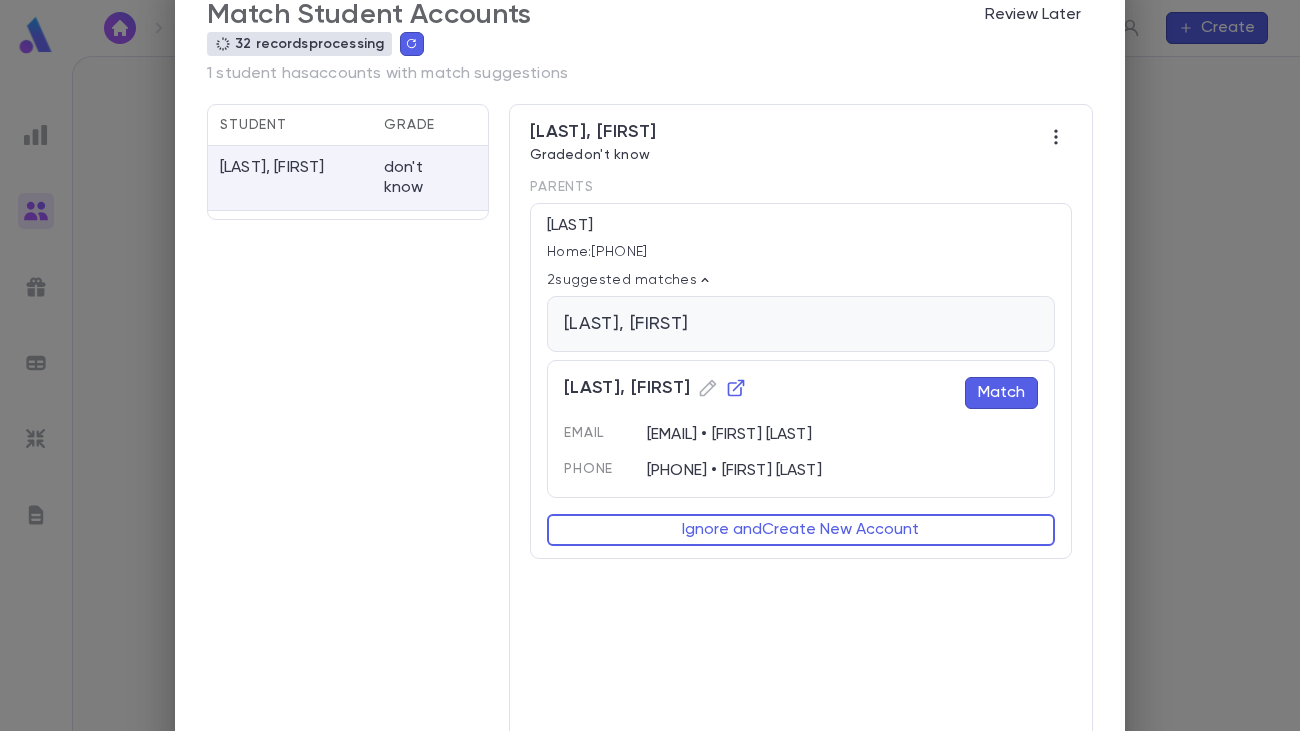click on "[LAST], [FIRST]" at bounding box center [801, 324] 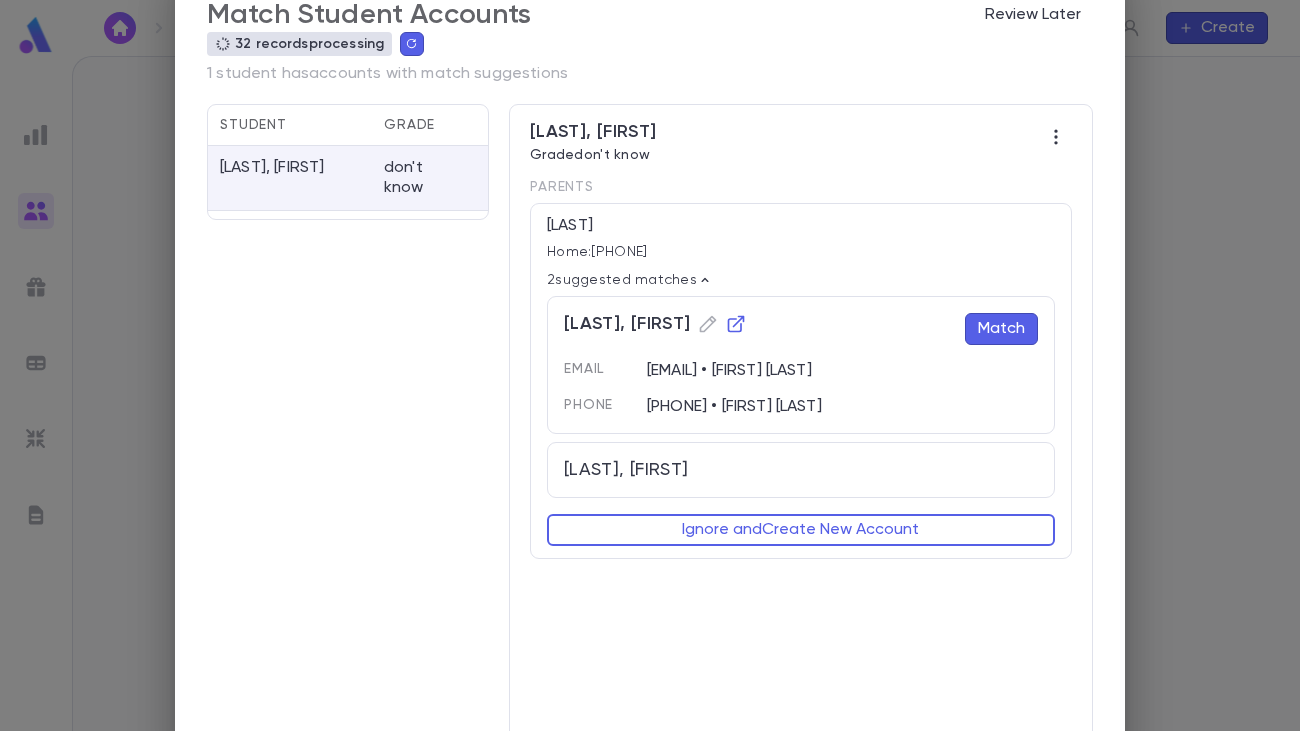 click on "[LAST], [FIRST] Match" at bounding box center [801, 329] 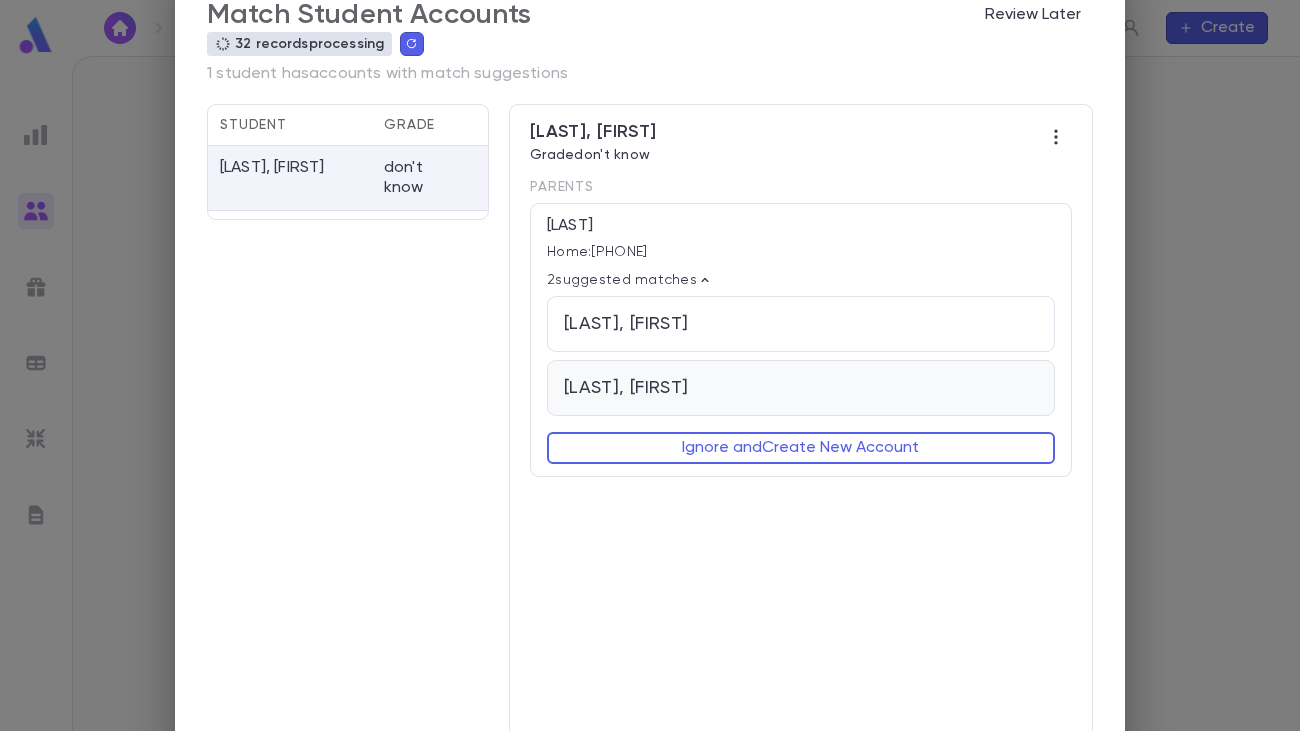 click on "[LAST], [FIRST]" at bounding box center (801, 388) 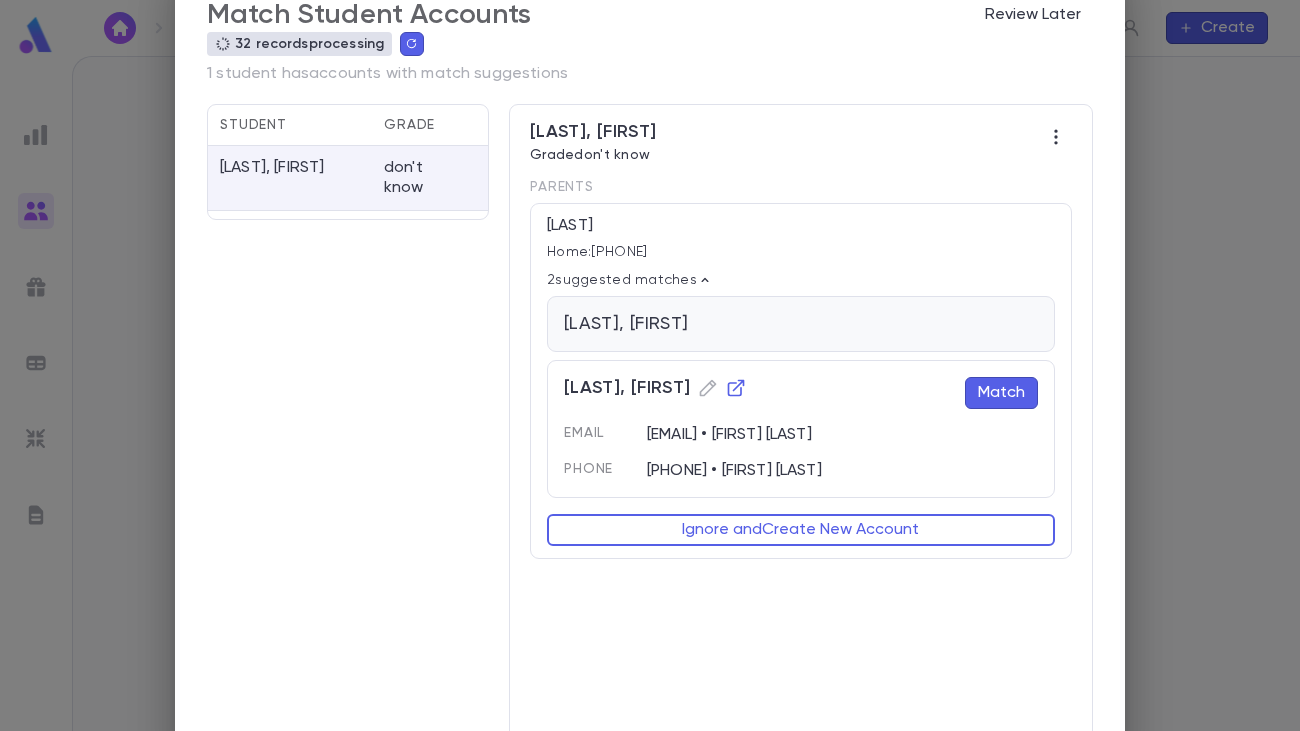 click on "[LAST], [FIRST] Email [EMAIL] • [FIRST] [LAST] Phone [PHONE] • [FIRST] [LAST]" at bounding box center (801, 324) 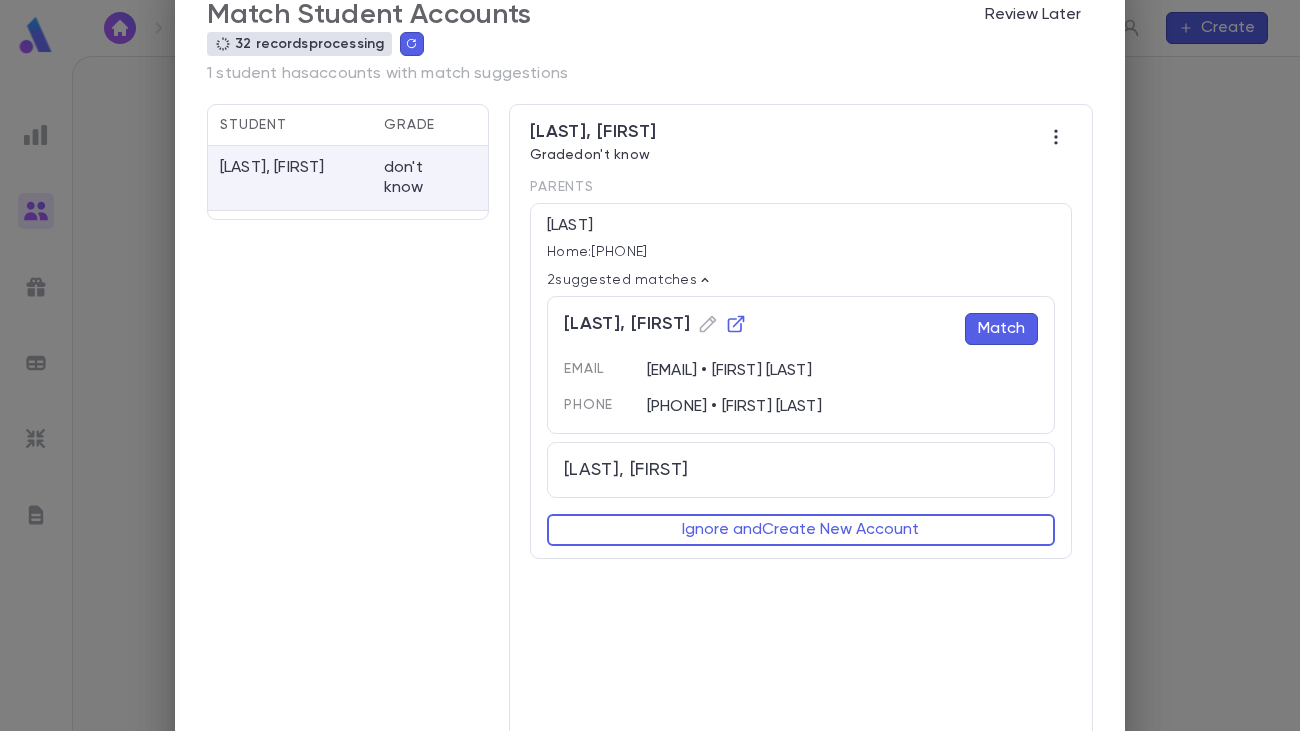 scroll, scrollTop: 41, scrollLeft: 0, axis: vertical 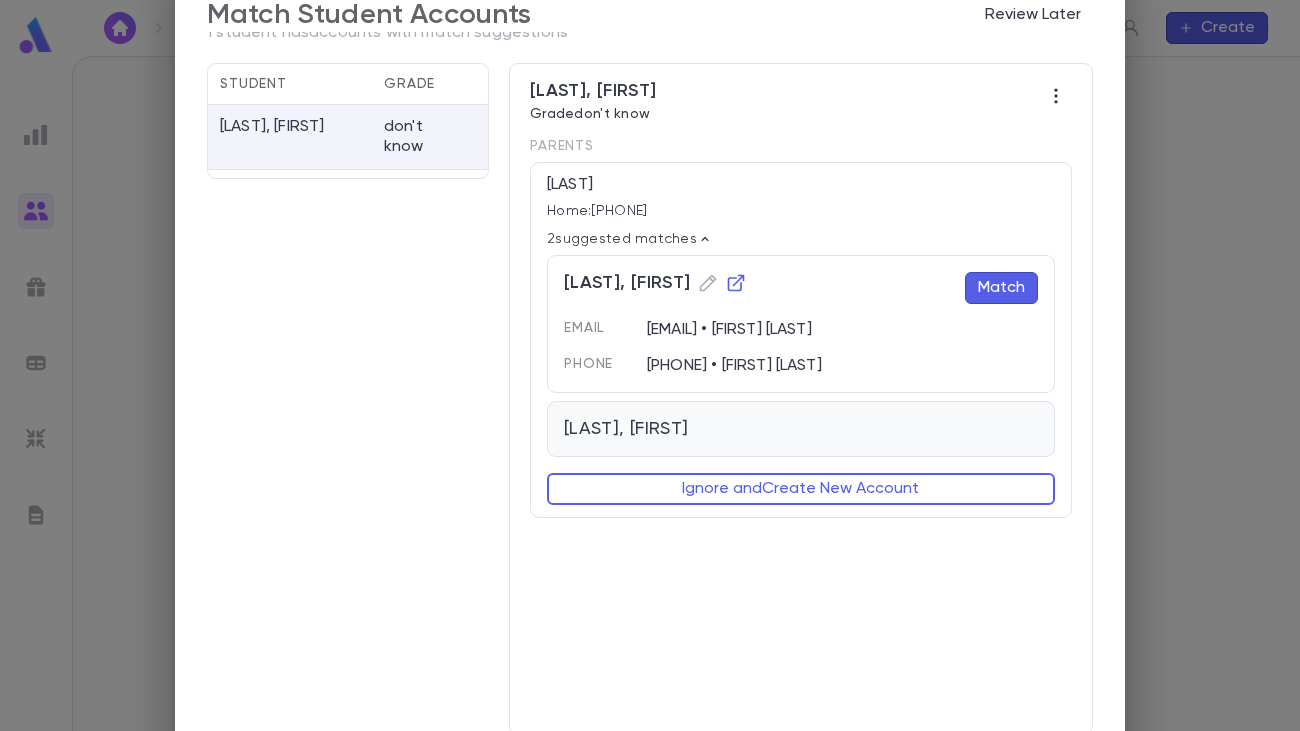 click on "[LAST], [FIRST]" at bounding box center (801, 429) 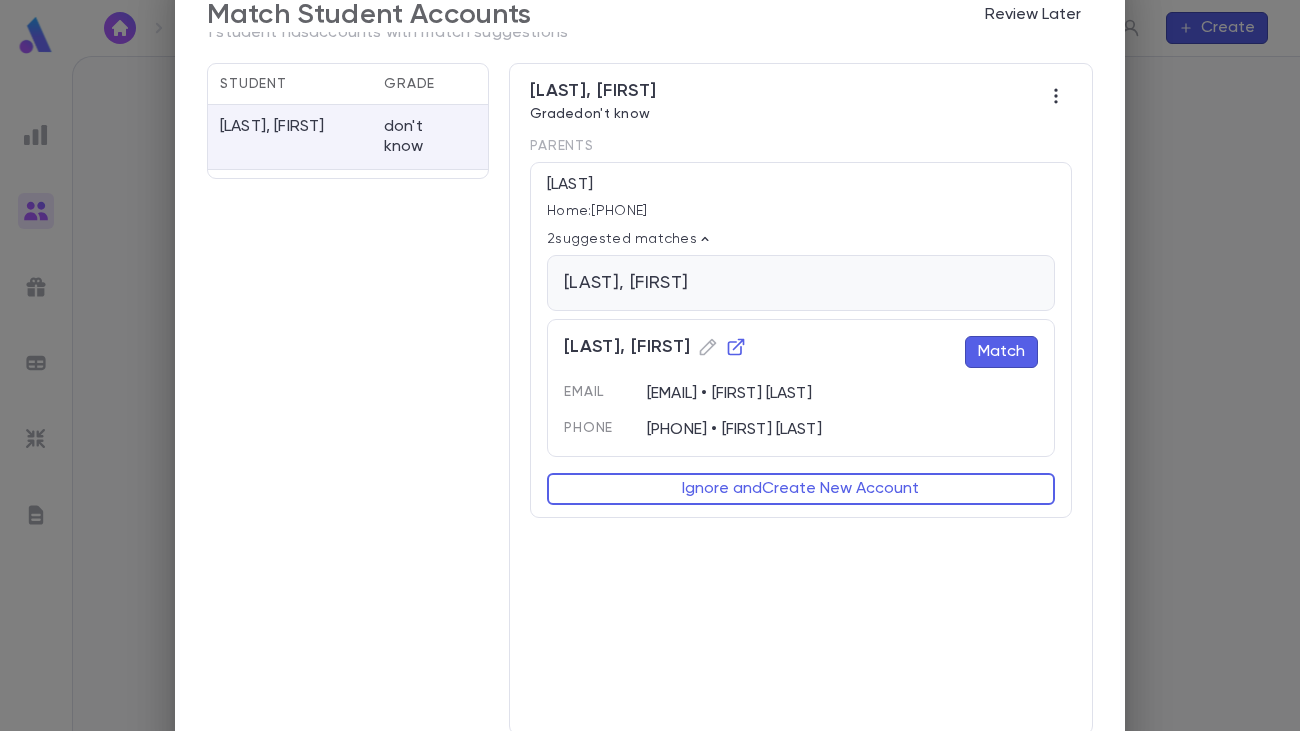 click on "[LAST], [FIRST] Email [EMAIL] • [FIRST] [LAST] Phone [PHONE] • [FIRST] [LAST]" at bounding box center [801, 283] 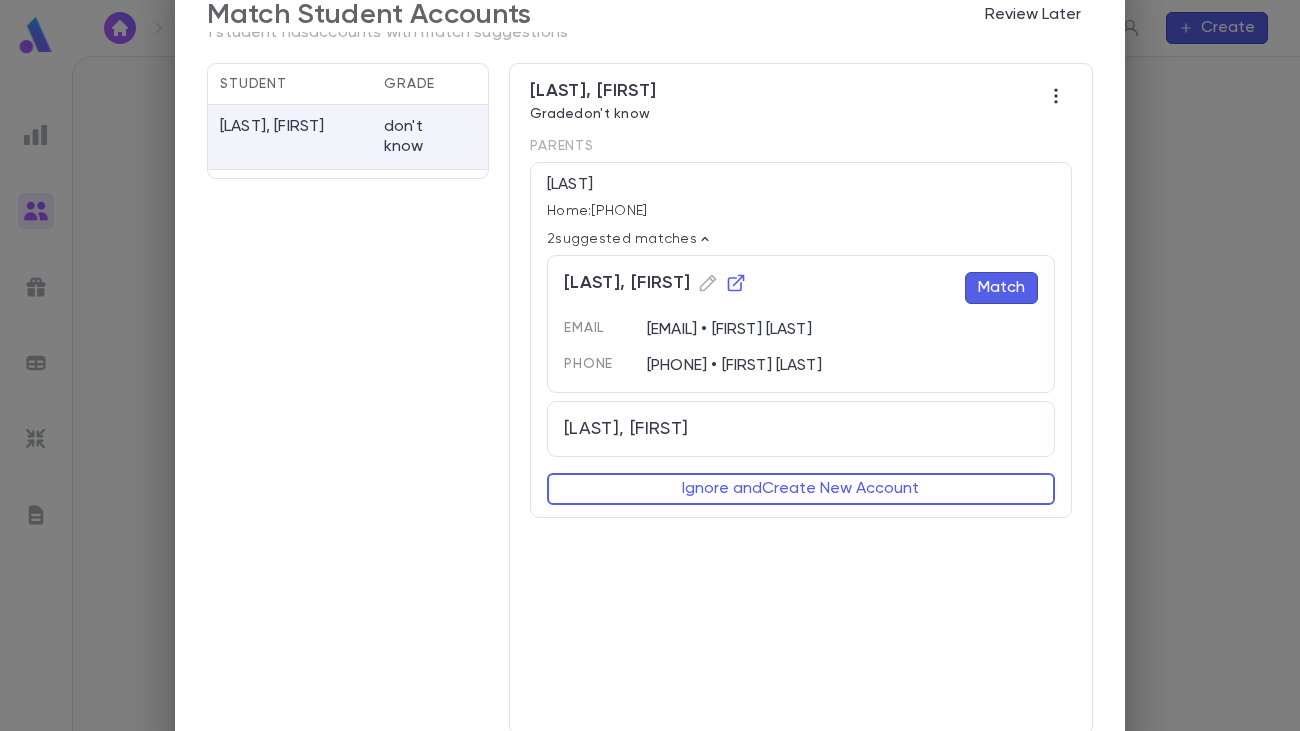 click on "Match" at bounding box center (1001, 288) 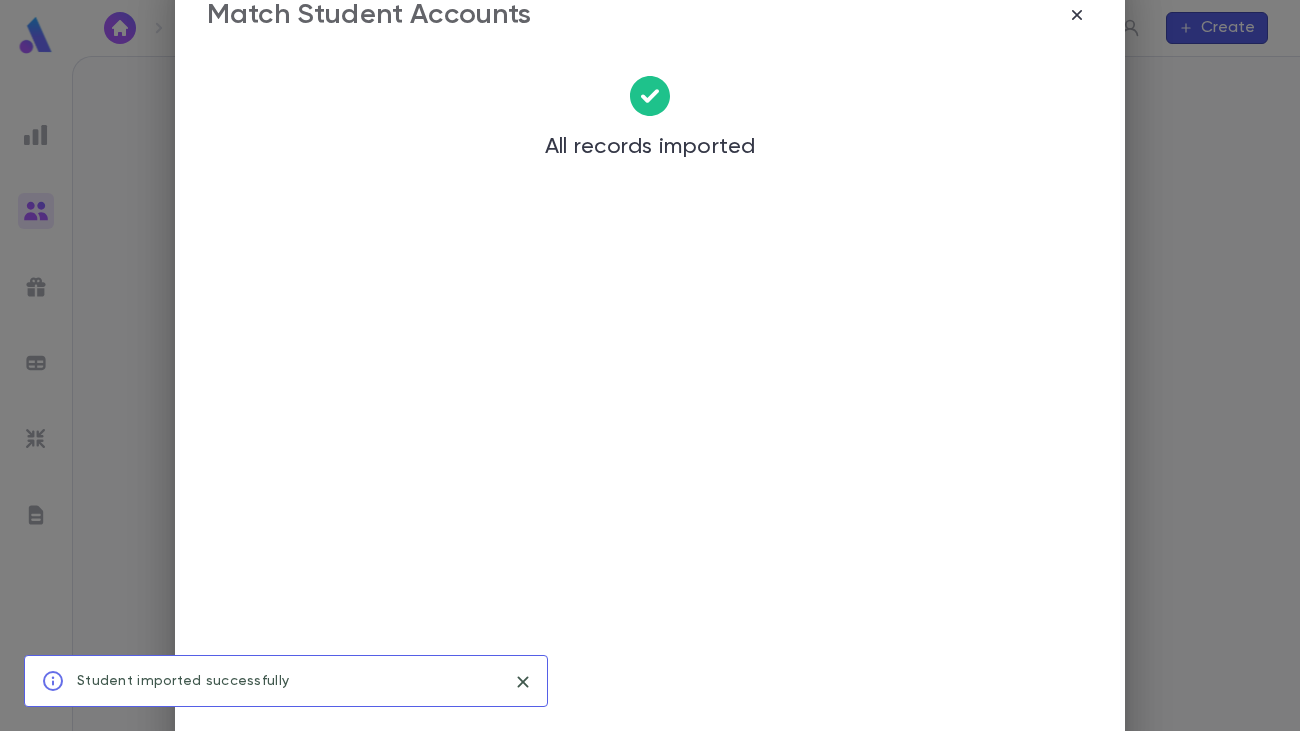 scroll, scrollTop: 0, scrollLeft: 0, axis: both 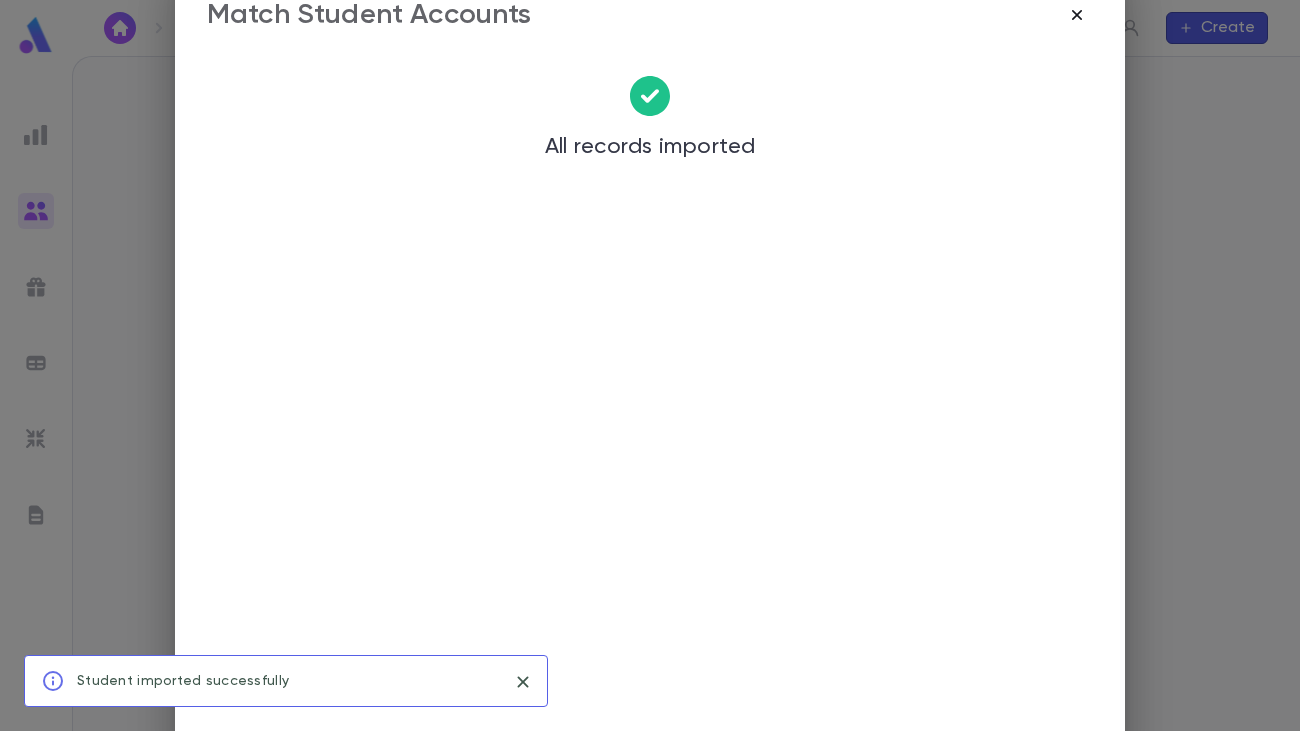 click 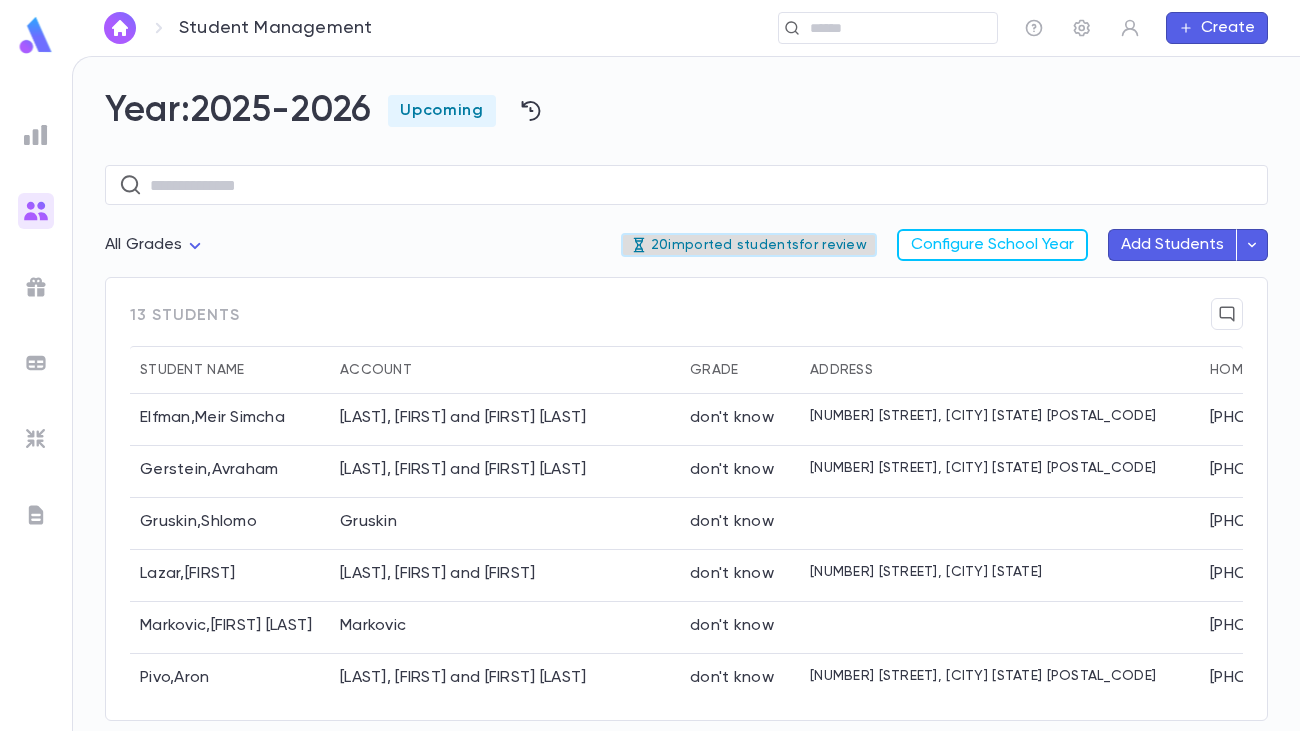 click on "20  imported   students  for review" at bounding box center [749, 245] 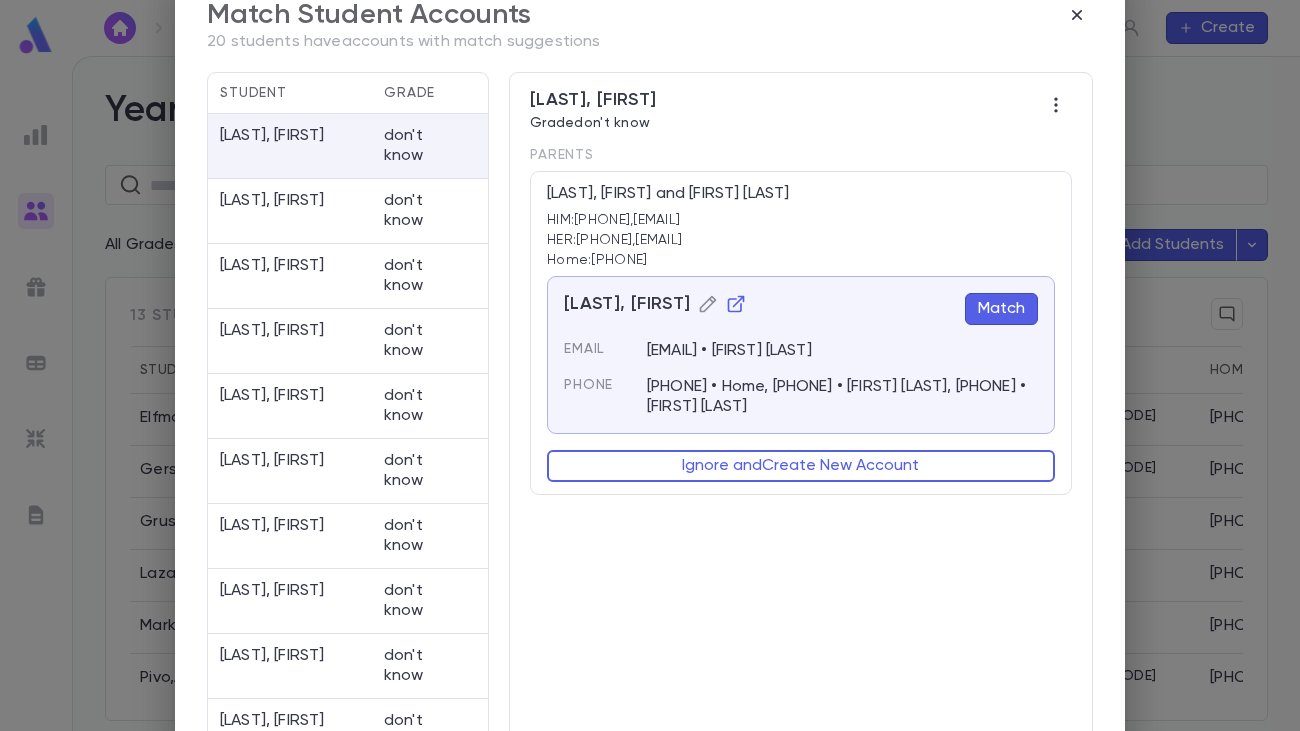click 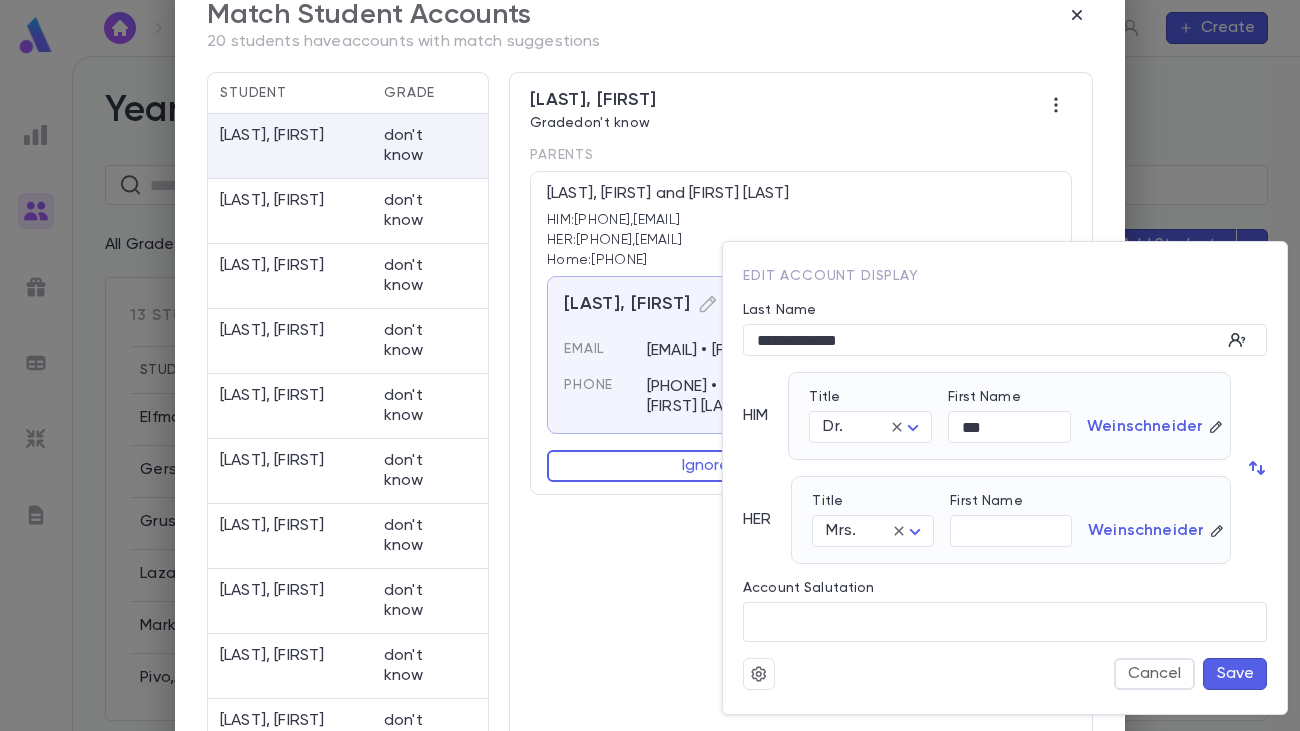 click at bounding box center [650, 365] 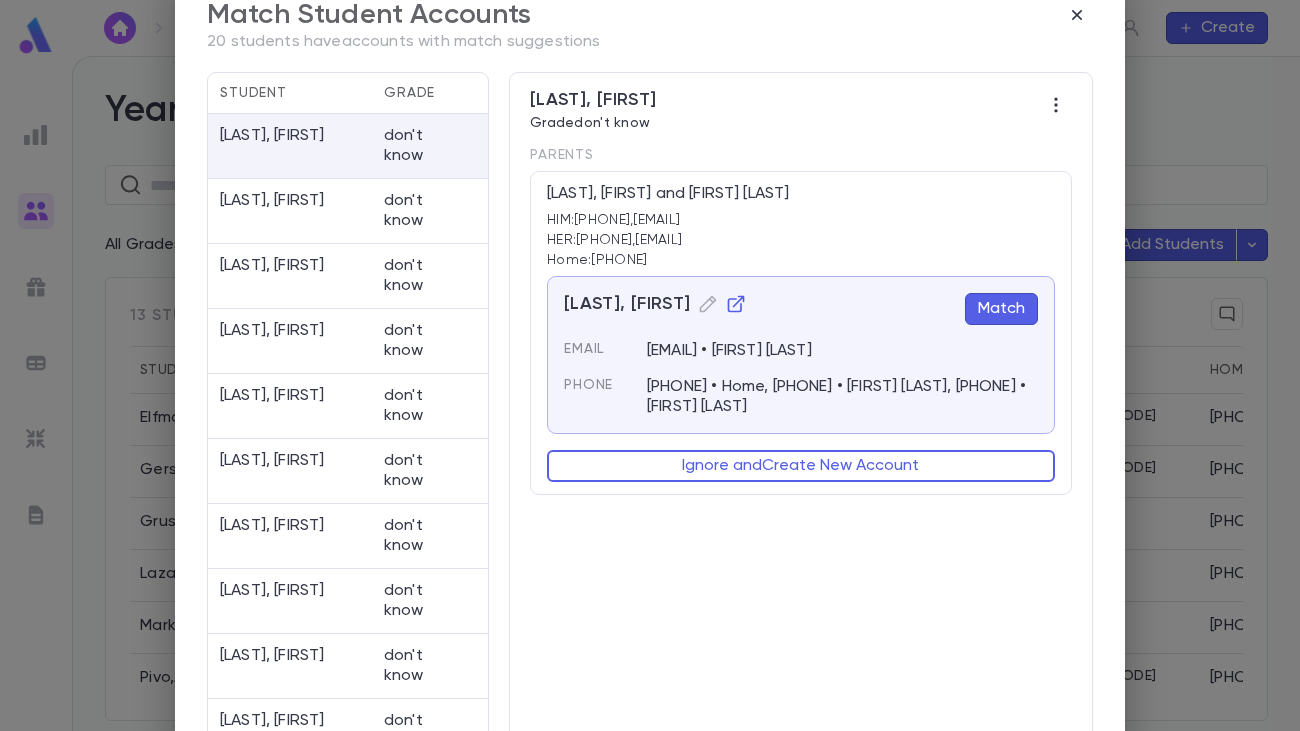 scroll, scrollTop: 10, scrollLeft: 0, axis: vertical 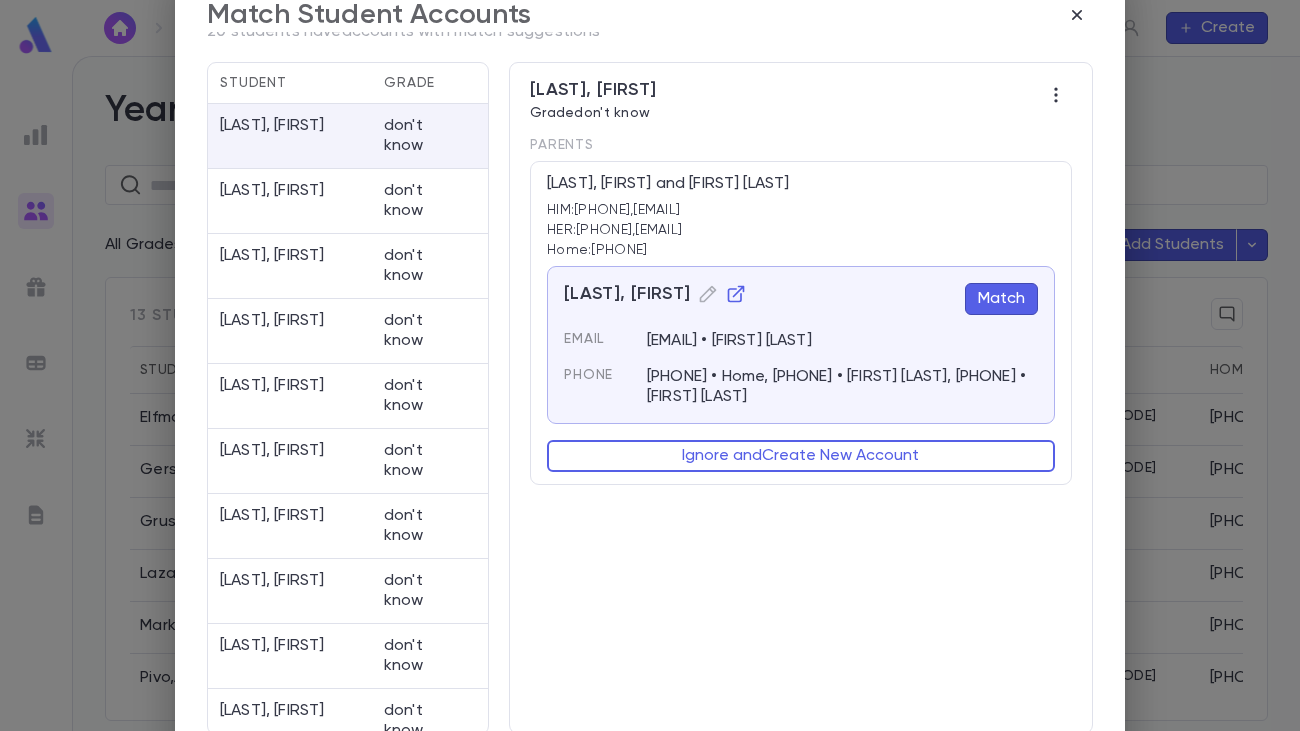 click on "Match" at bounding box center [1001, 299] 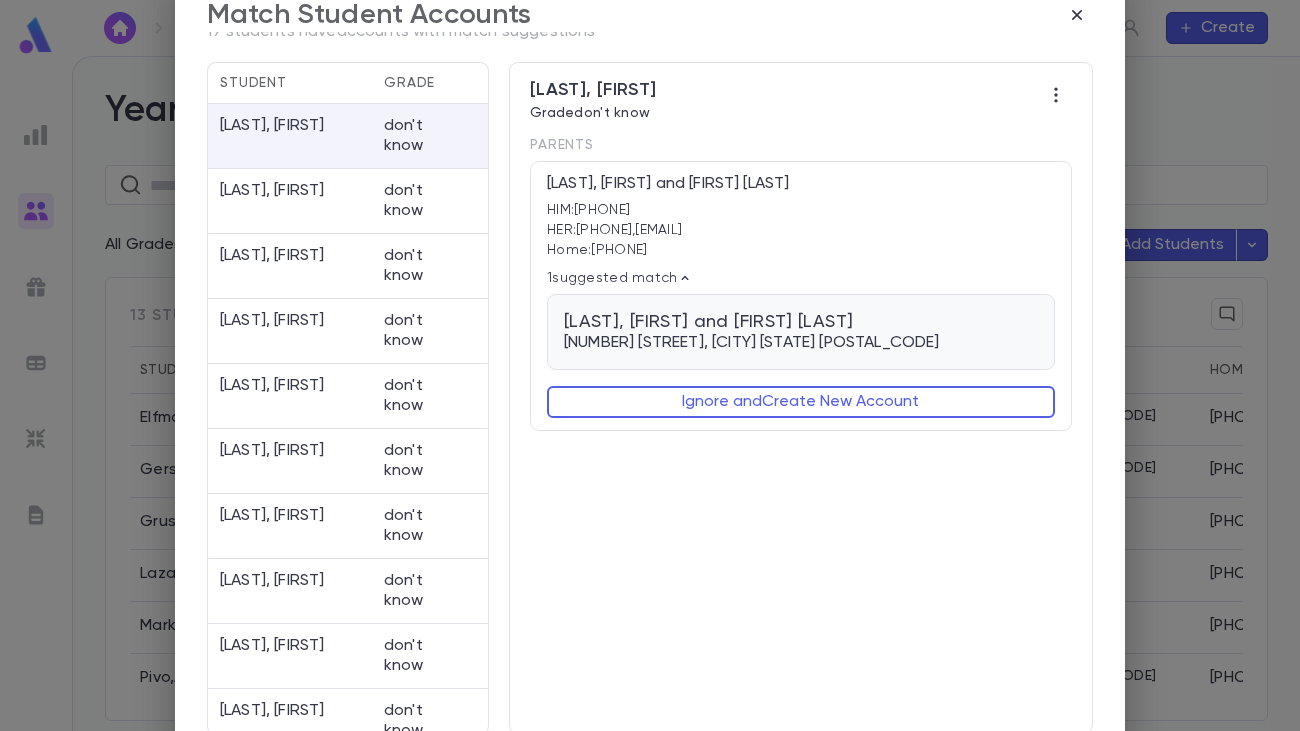 click on "[LAST], [FIRST] and [FIRST] [NUMBER] [STREET], [CITY] [STATE] [POSTAL_CODE] Email [EMAIL] • [FIRST] [LAST] Phone --" at bounding box center (801, 332) 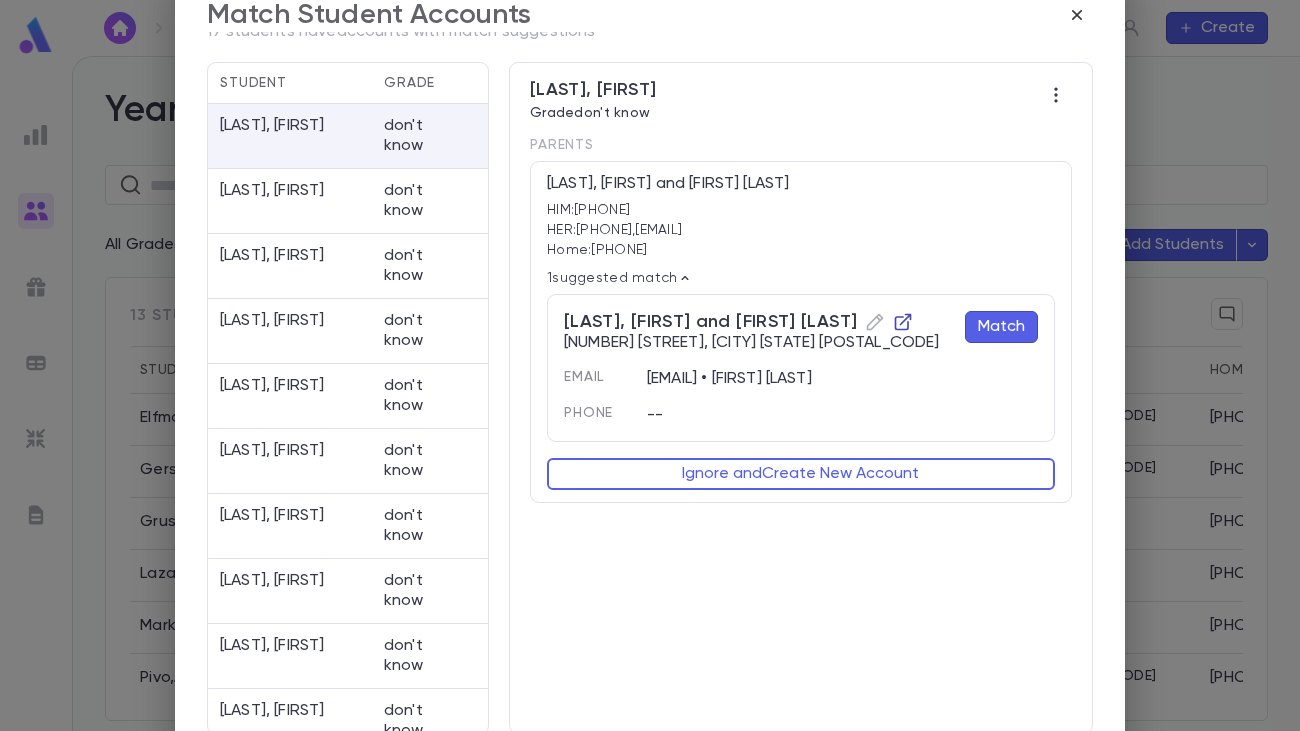 click 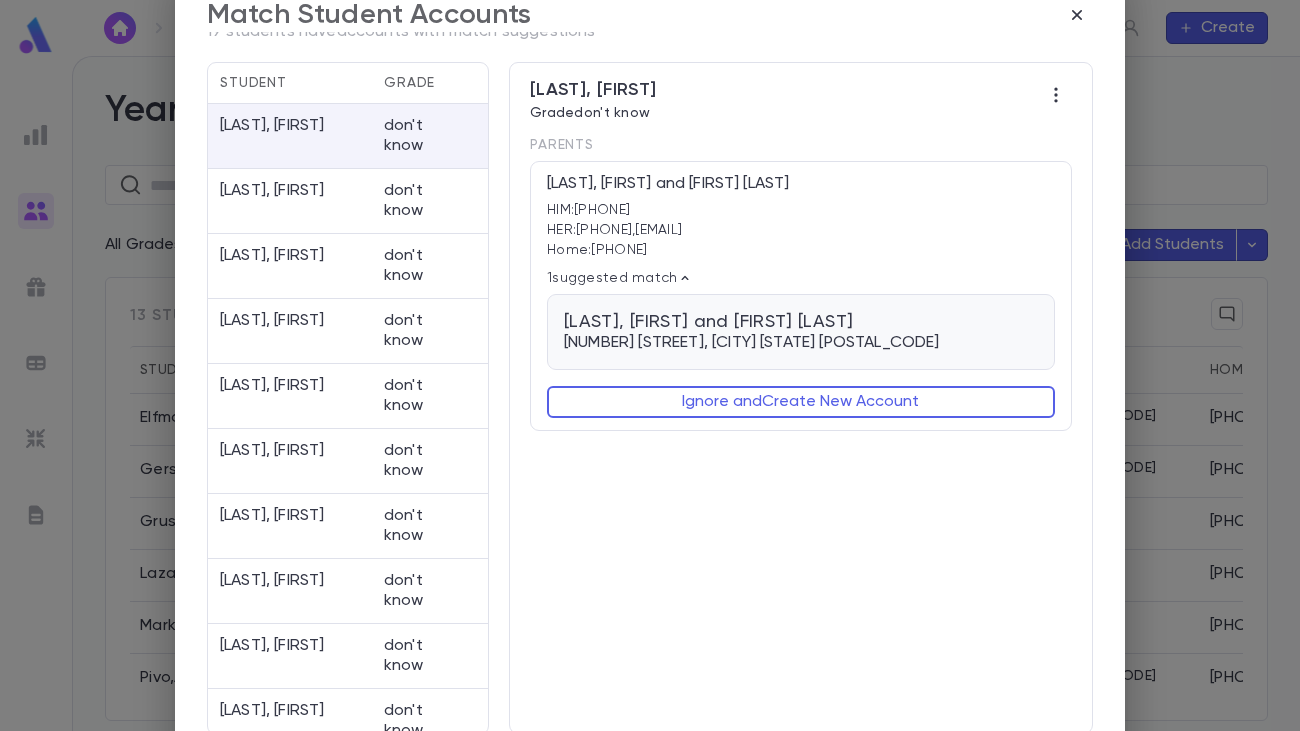 click on "[LAST], [FIRST] and [FIRST] [LAST]" at bounding box center [752, 322] 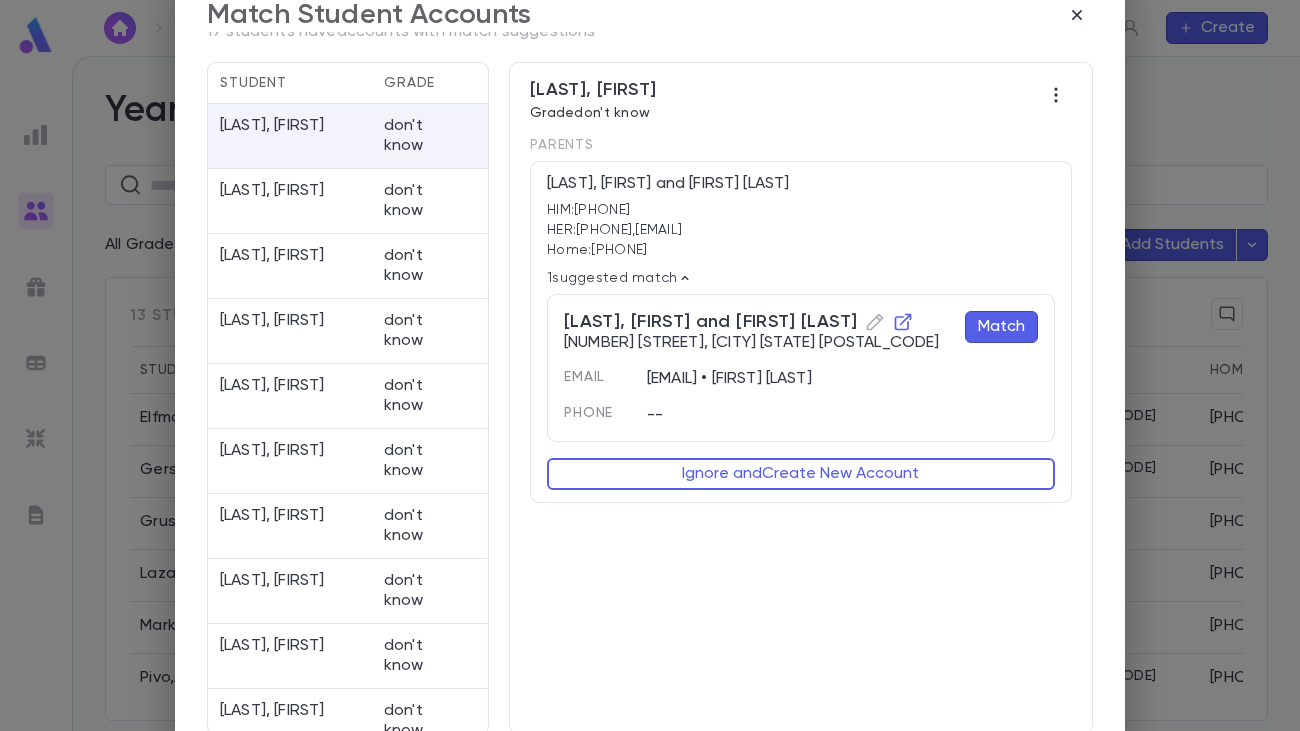 click on "Match" at bounding box center (1001, 327) 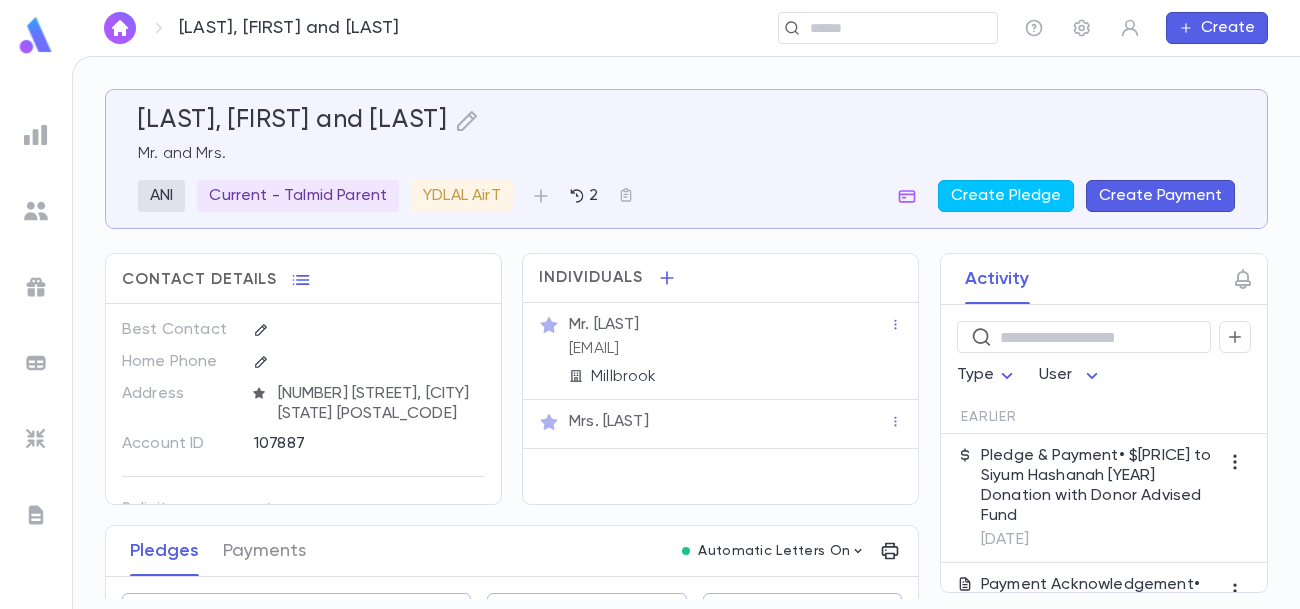 scroll, scrollTop: 0, scrollLeft: 0, axis: both 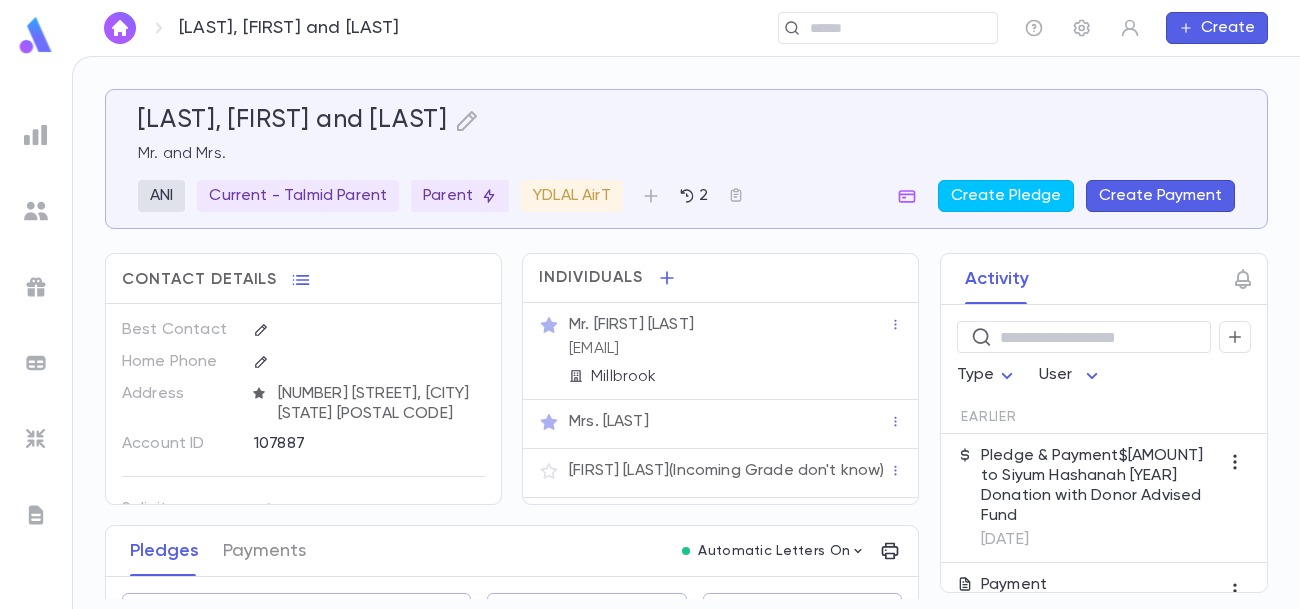 click on "Mr. Dan Sobol dansobol99@gmail.com Millbrook" at bounding box center [720, 351] 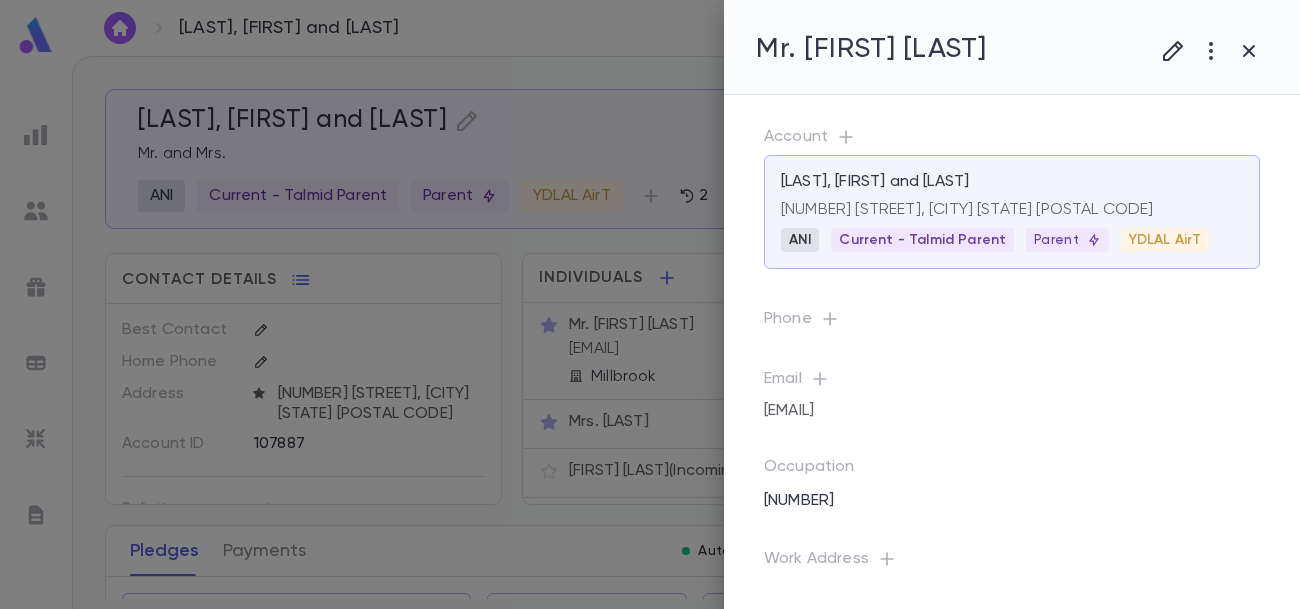 click at bounding box center [650, 304] 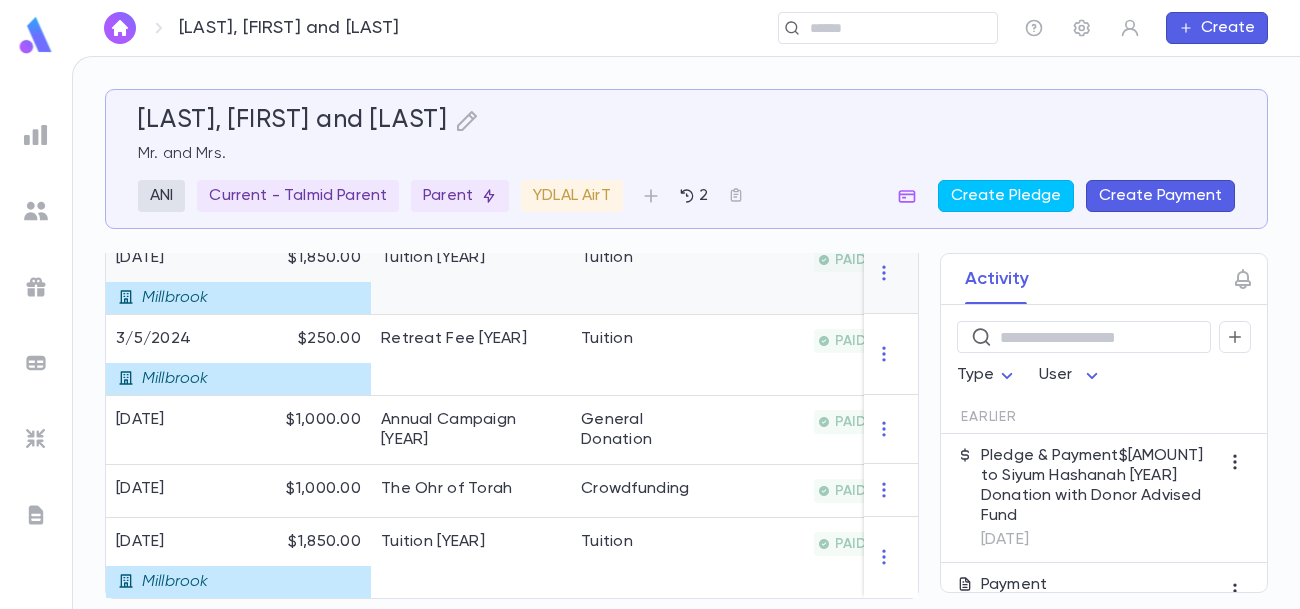 scroll, scrollTop: 0, scrollLeft: 0, axis: both 